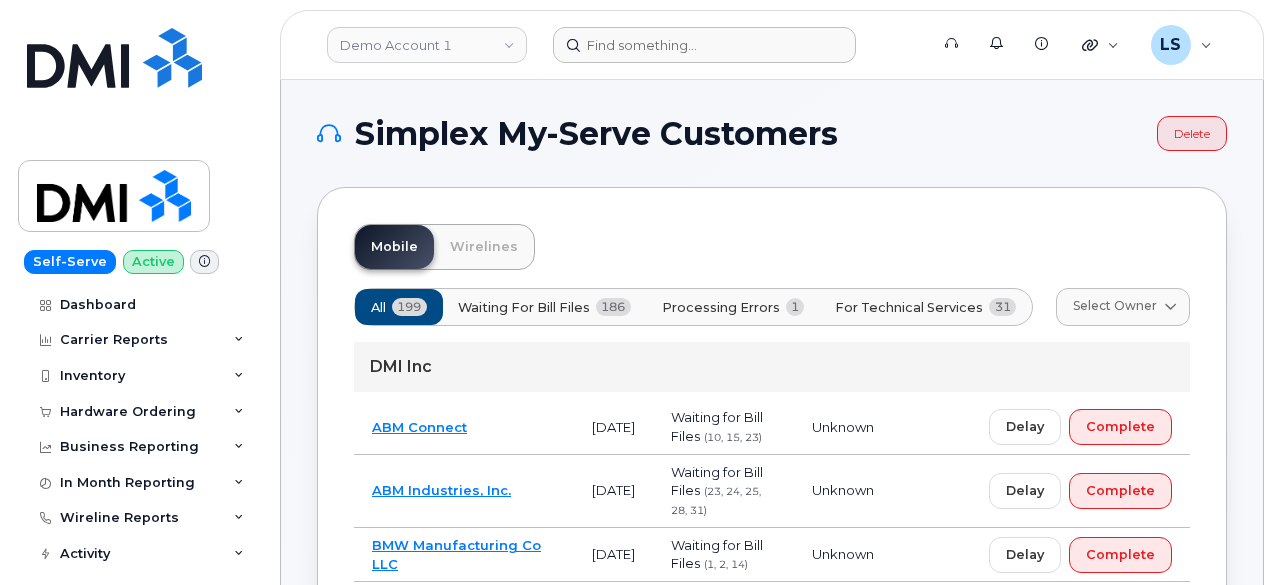 scroll, scrollTop: 0, scrollLeft: 0, axis: both 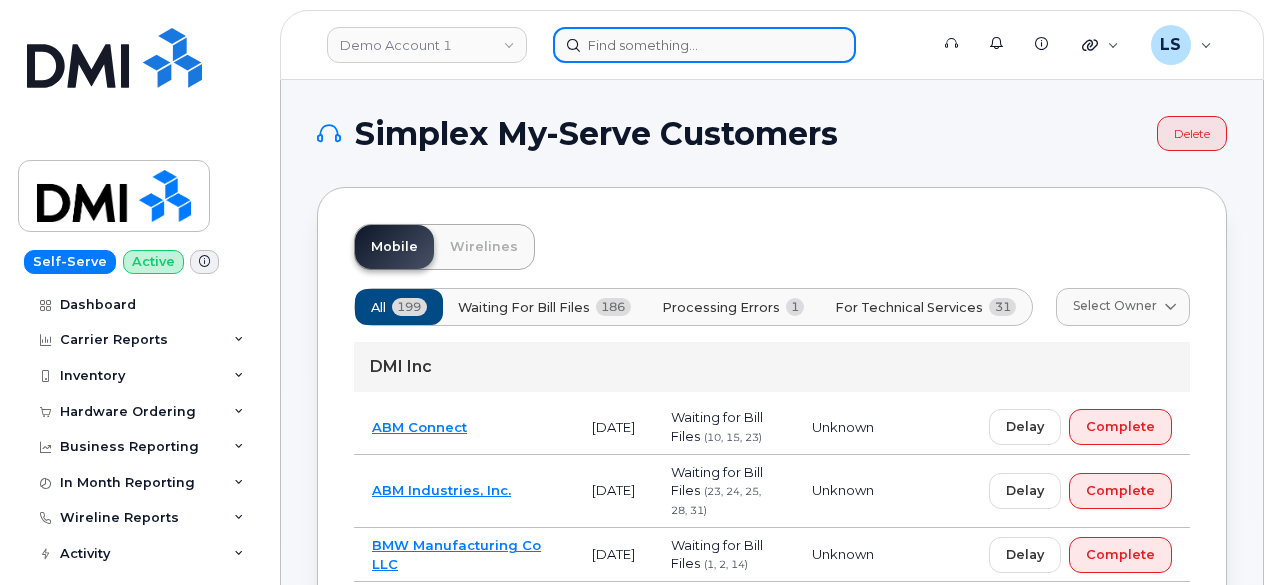 click 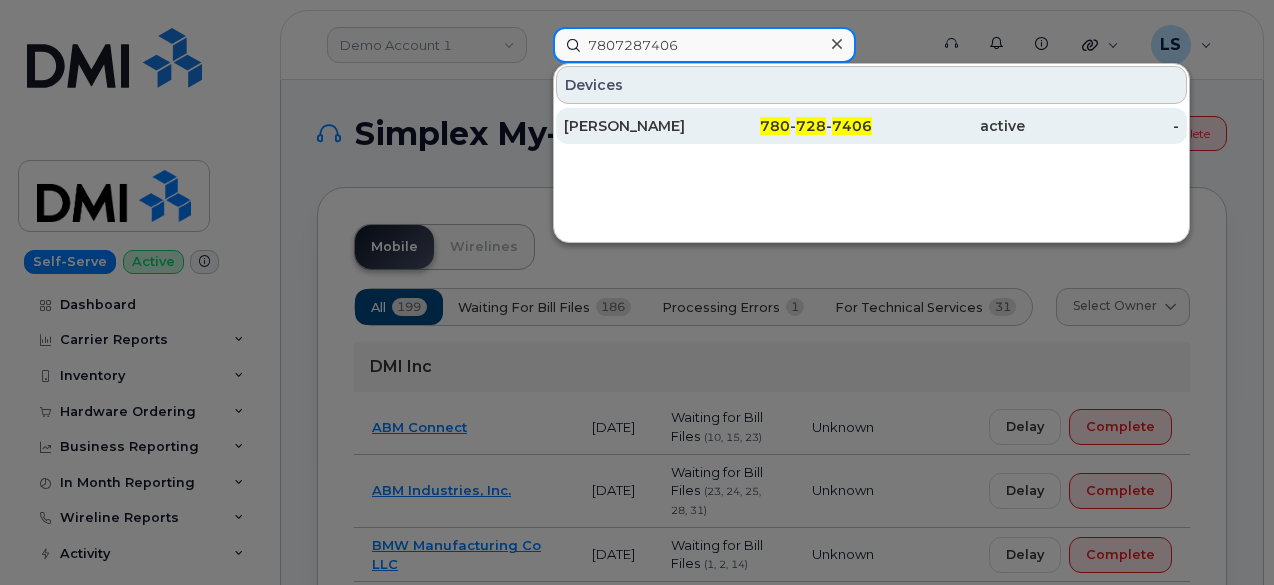 type on "7807287406" 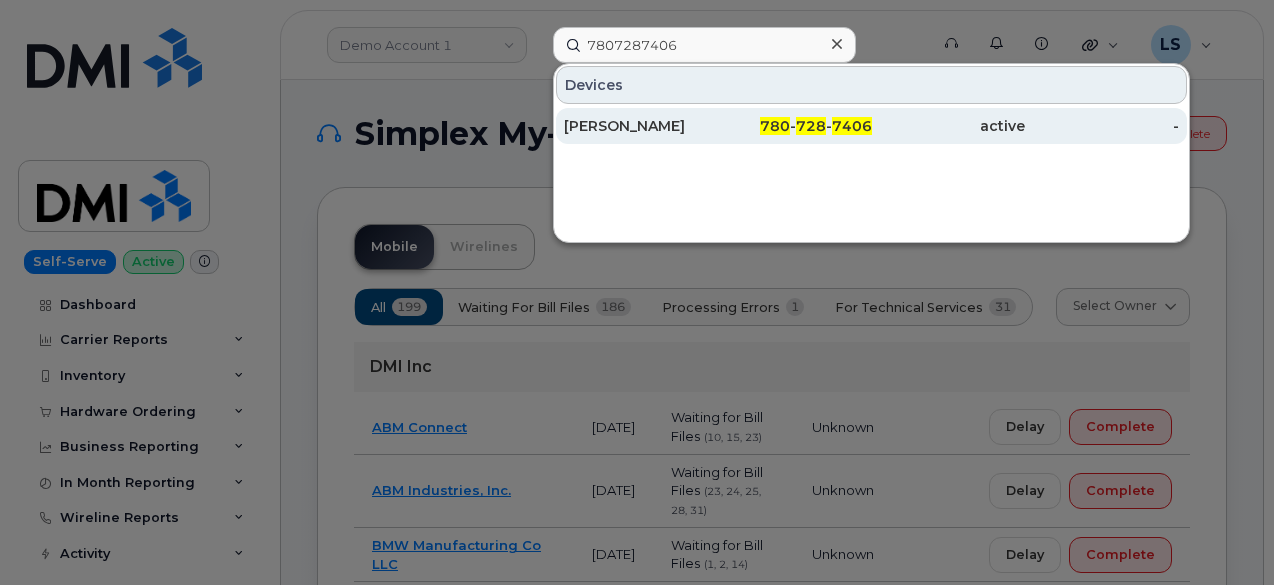 click on "780" 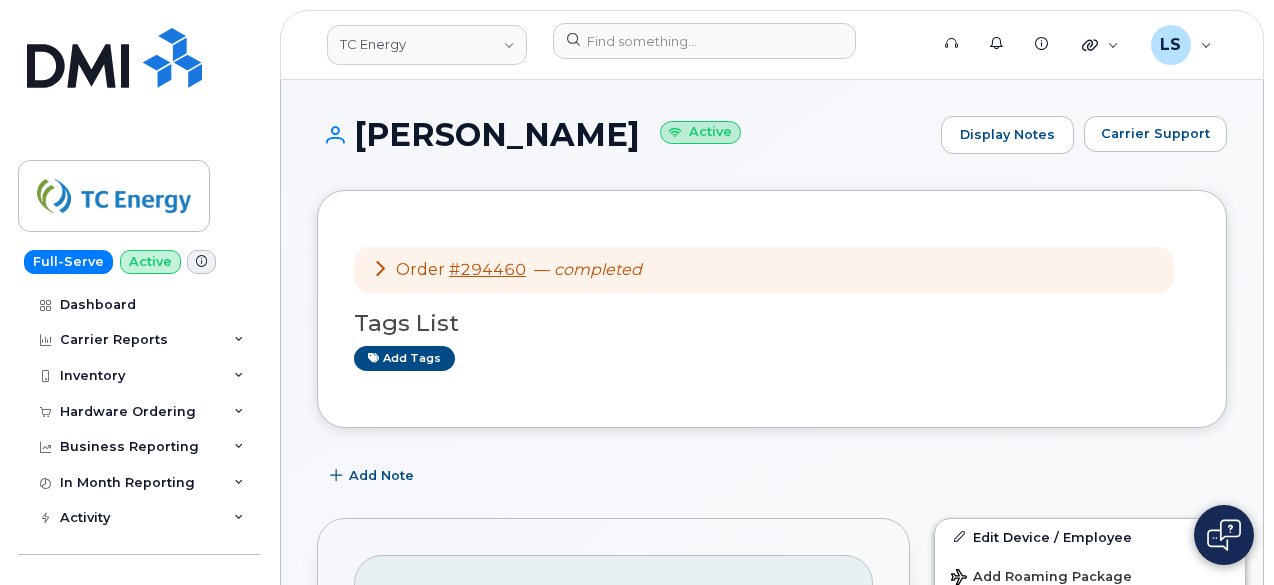 scroll, scrollTop: 1, scrollLeft: 0, axis: vertical 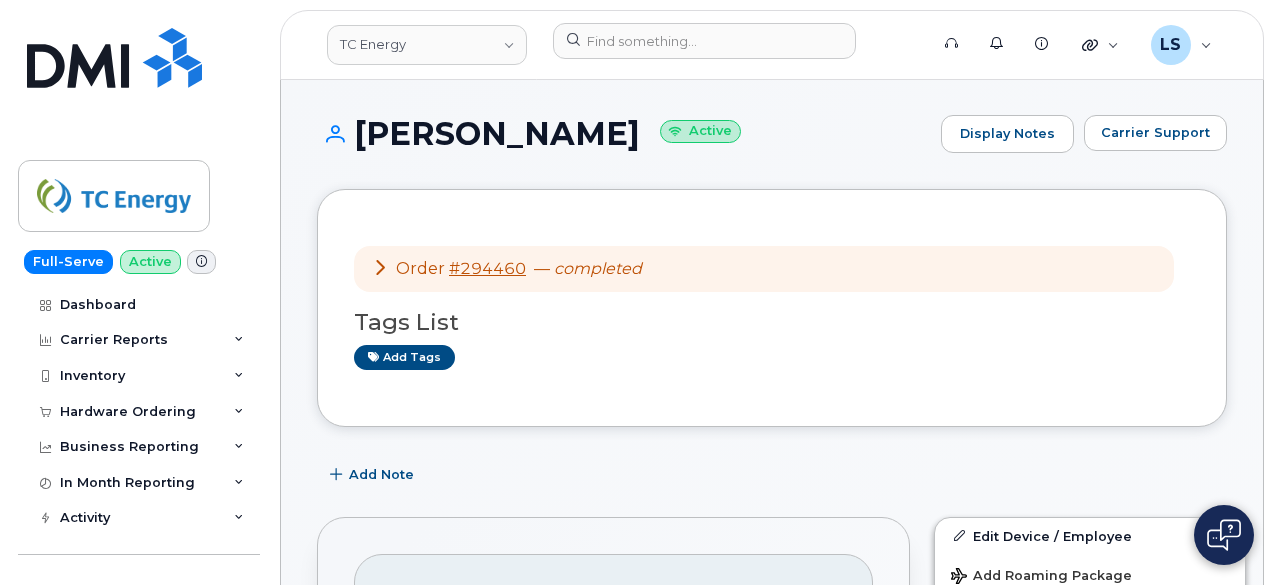 click at bounding box center (380, 267) 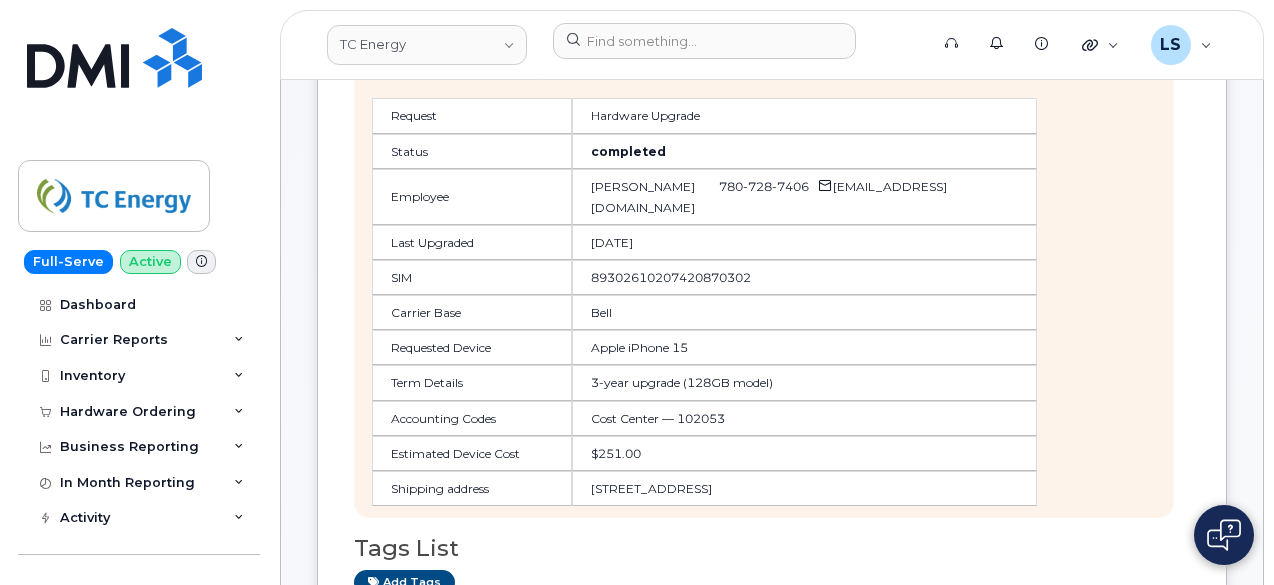 scroll, scrollTop: 0, scrollLeft: 0, axis: both 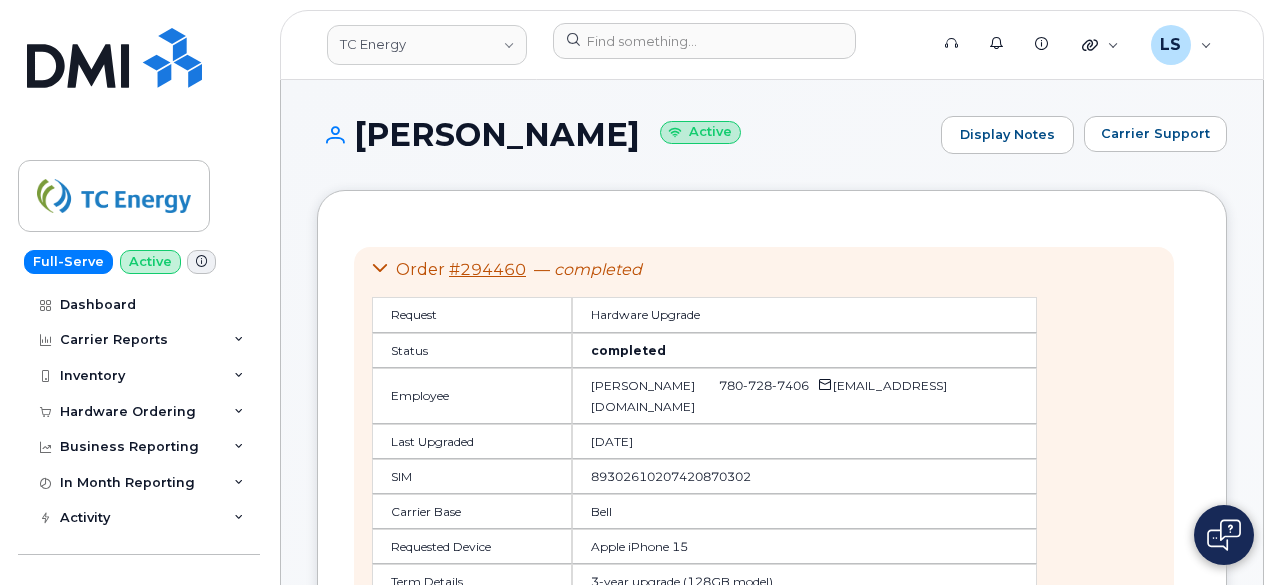 click on "Order #294460 — completed Request Hardware Upgrade Status completed Employee TJ Turner 780 728 7406 tj_turner@tcenergy.com Last Upgraded Jul 03, 2025 SIM 89302610207420870302 Carrier Base Bell Requested Device Apple iPhone 15 Term Details 3-year upgrade (128GB model) Accounting Codes Cost Center — 102053 Estimated Device Cost $251.00 Shipping address 4115 41 Ave WHITECOURT AB T7S 0A3 CANADA" 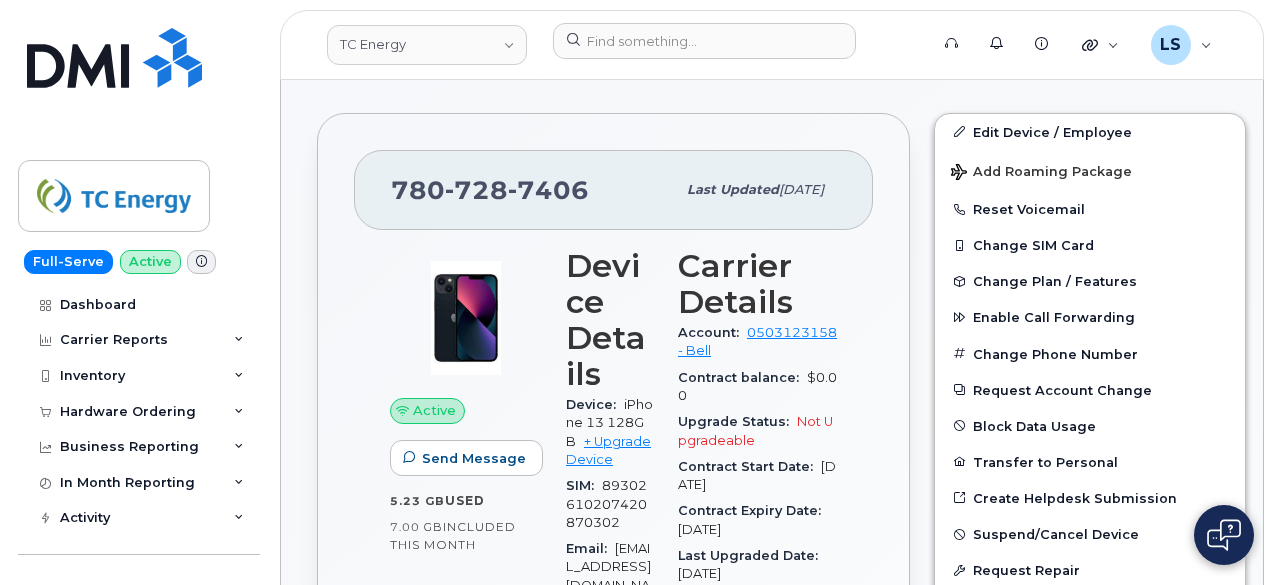 scroll, scrollTop: 404, scrollLeft: 0, axis: vertical 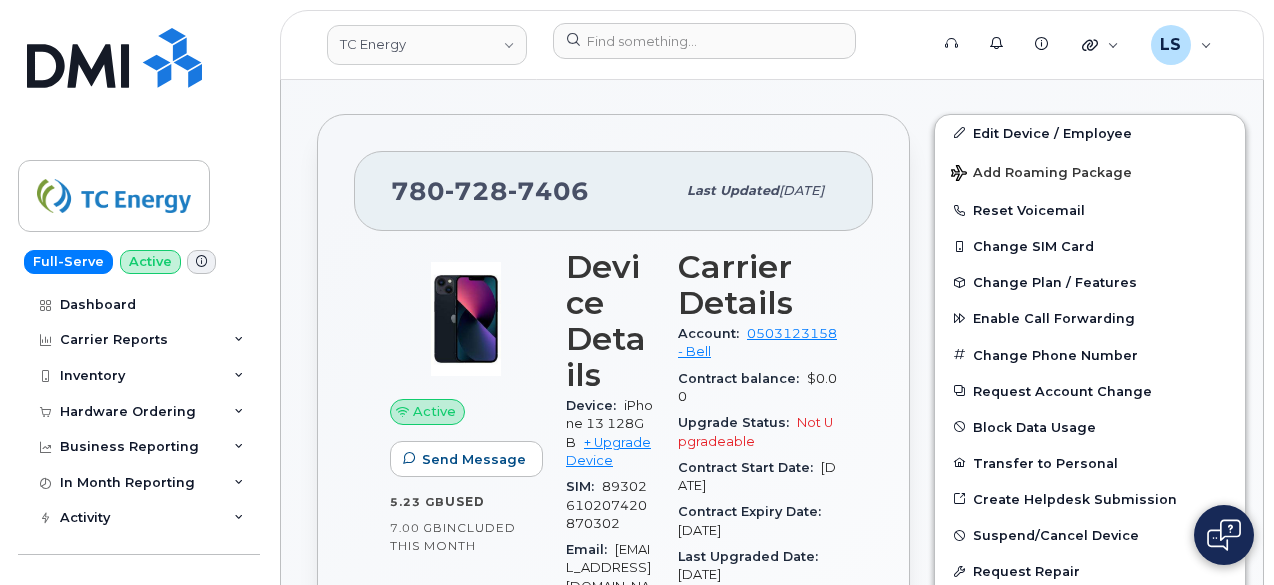 drag, startPoint x: 875, startPoint y: 109, endPoint x: 840, endPoint y: 110, distance: 35.014282 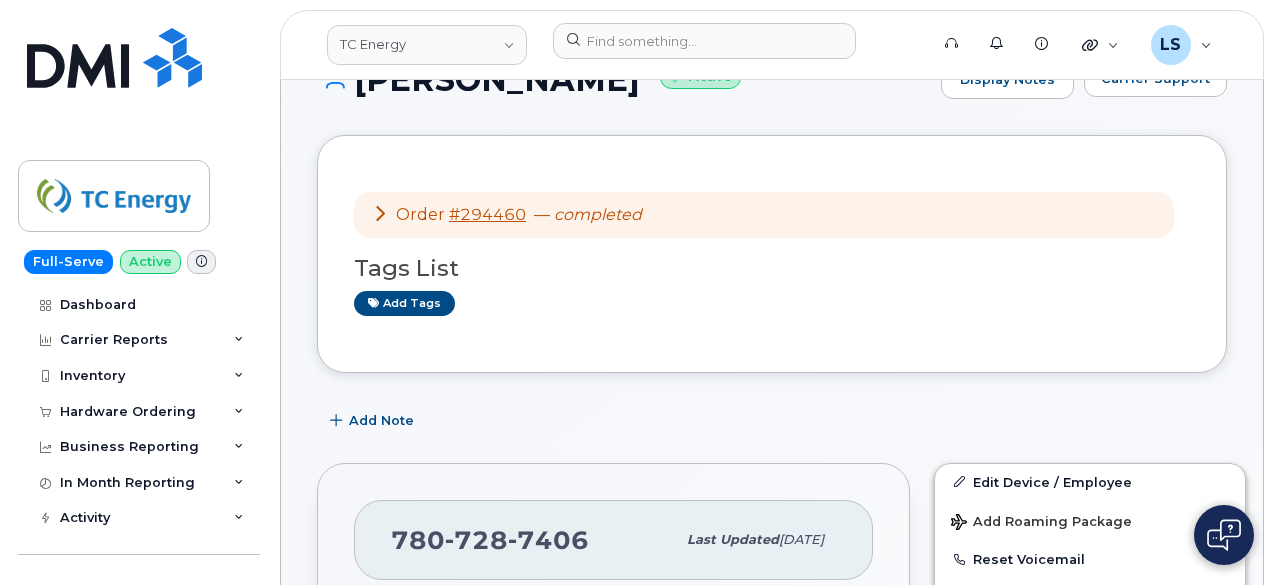 scroll, scrollTop: 53, scrollLeft: 0, axis: vertical 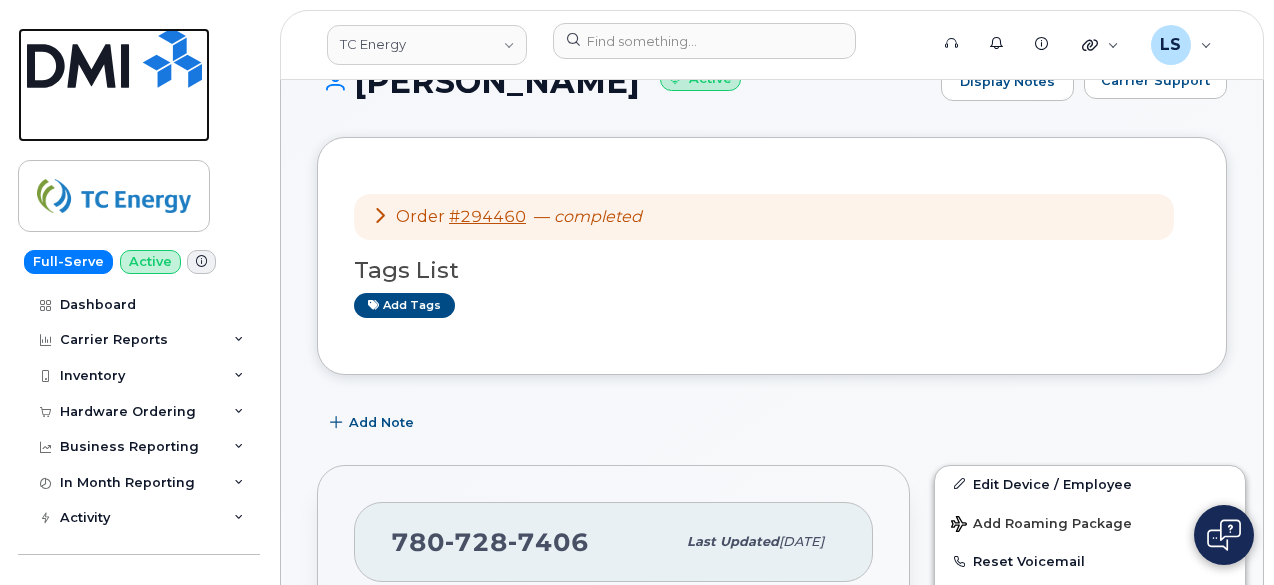 click at bounding box center (114, 58) 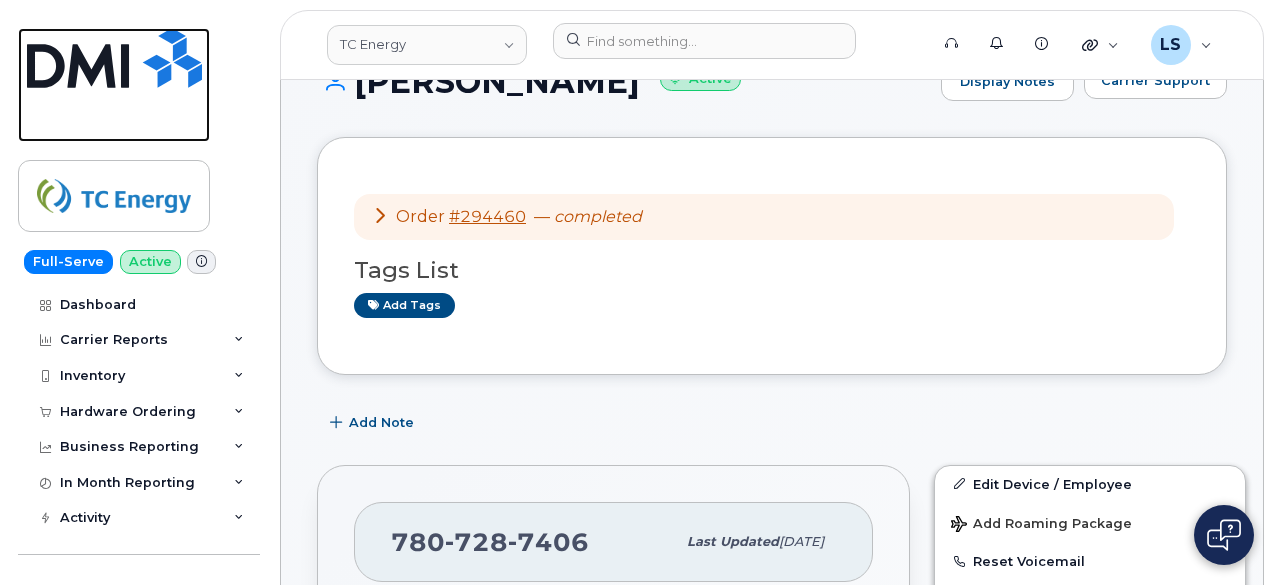 scroll, scrollTop: 0, scrollLeft: 0, axis: both 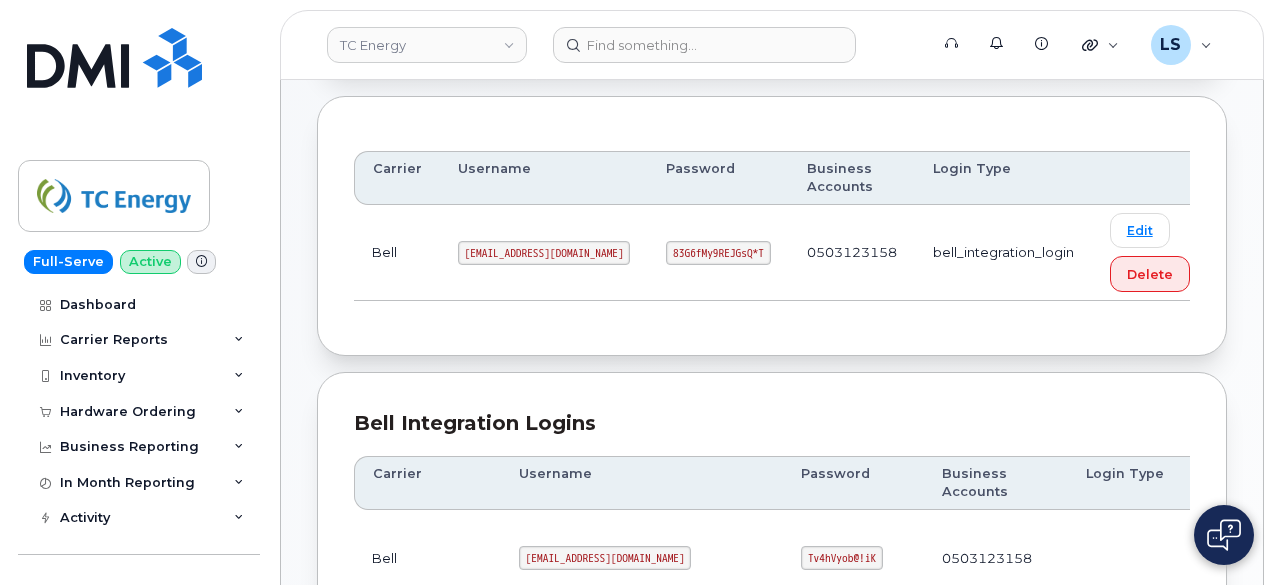 click on "[EMAIL_ADDRESS][DOMAIN_NAME]" at bounding box center [544, 253] 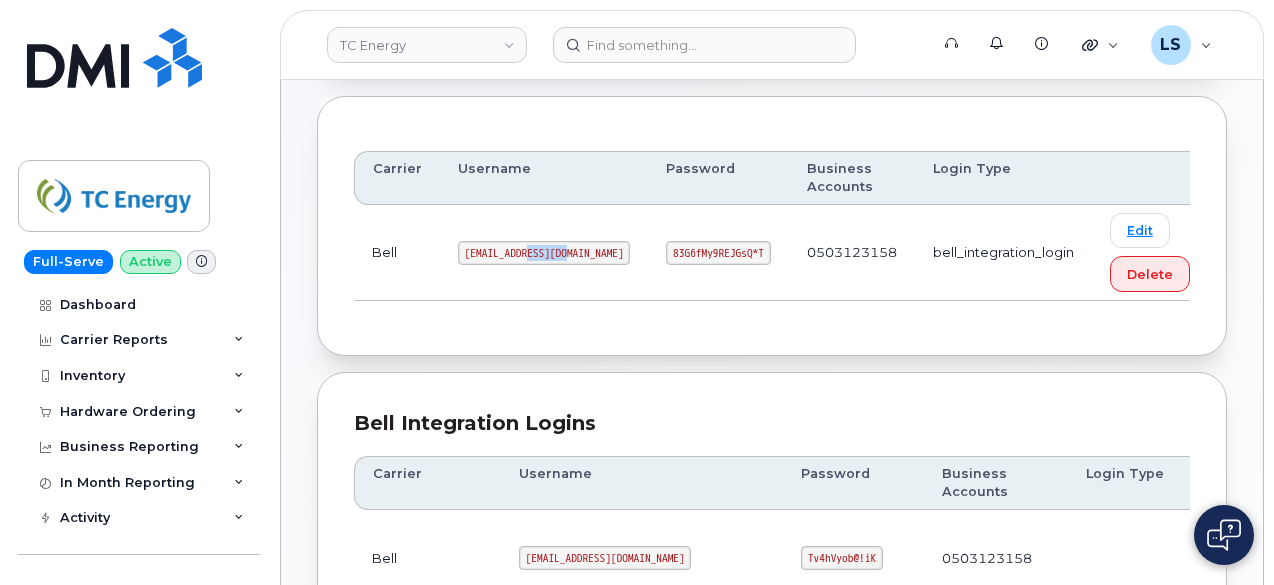 click on "[EMAIL_ADDRESS][DOMAIN_NAME]" at bounding box center (544, 253) 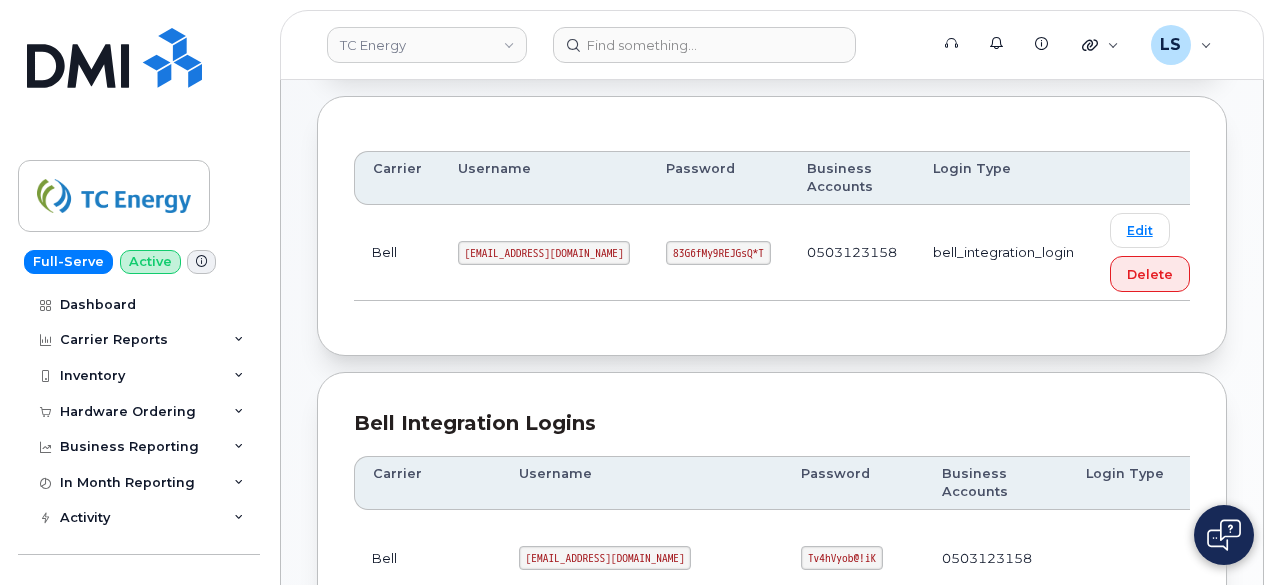 click on "83G6fMy9REJGsQ*T" at bounding box center [718, 253] 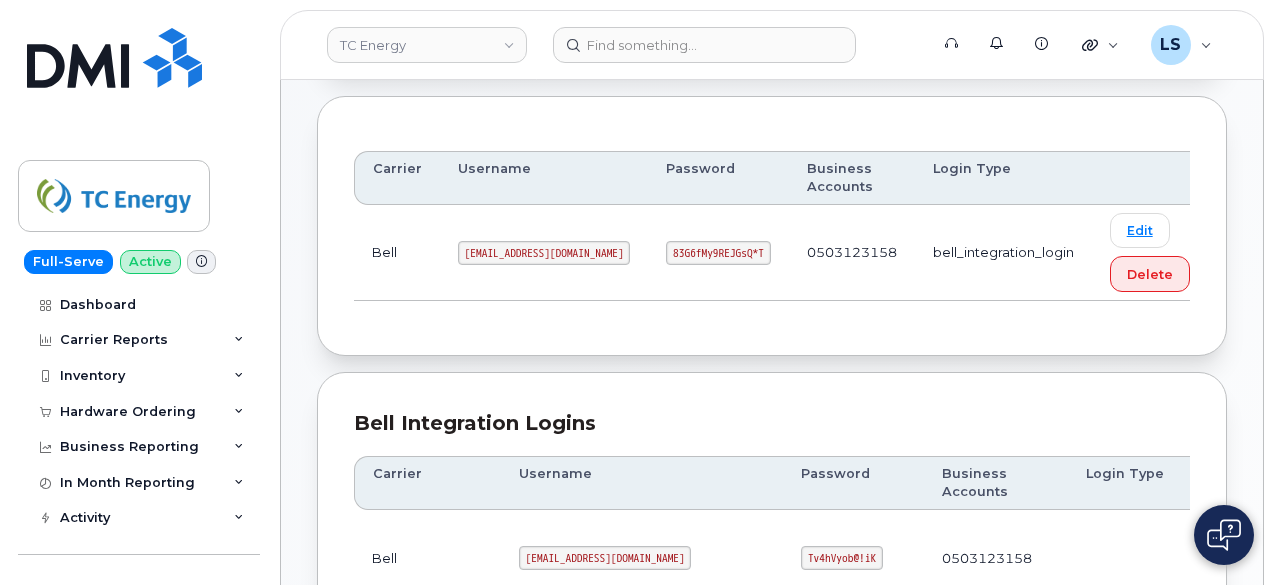 click on "[EMAIL_ADDRESS][DOMAIN_NAME]" at bounding box center [544, 253] 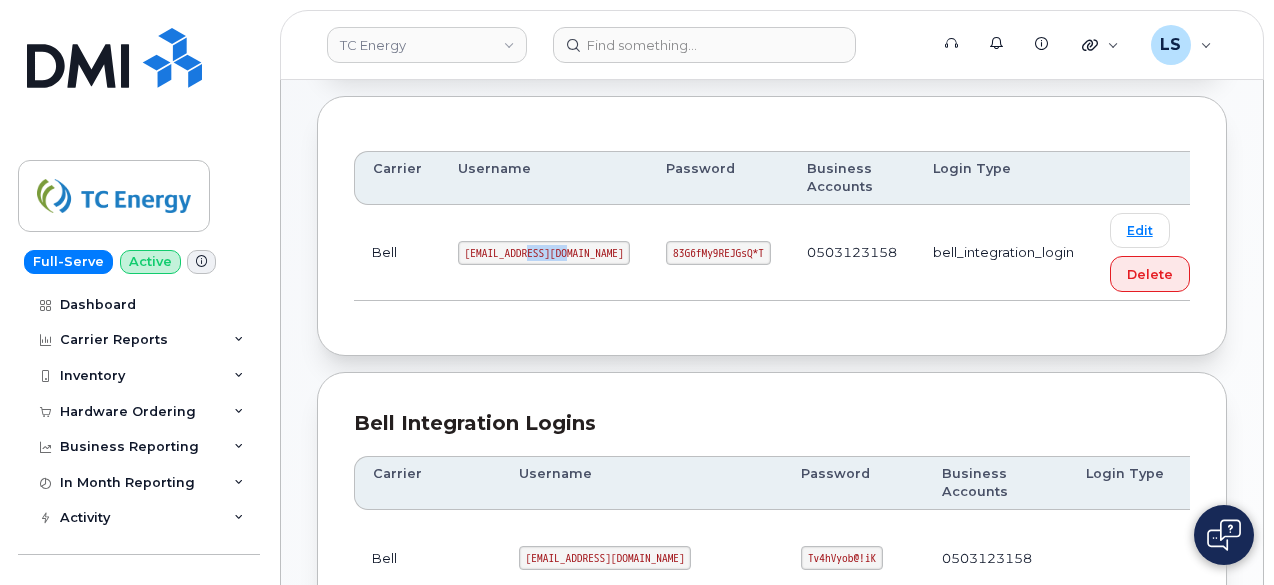 click on "[EMAIL_ADDRESS][DOMAIN_NAME]" at bounding box center [544, 253] 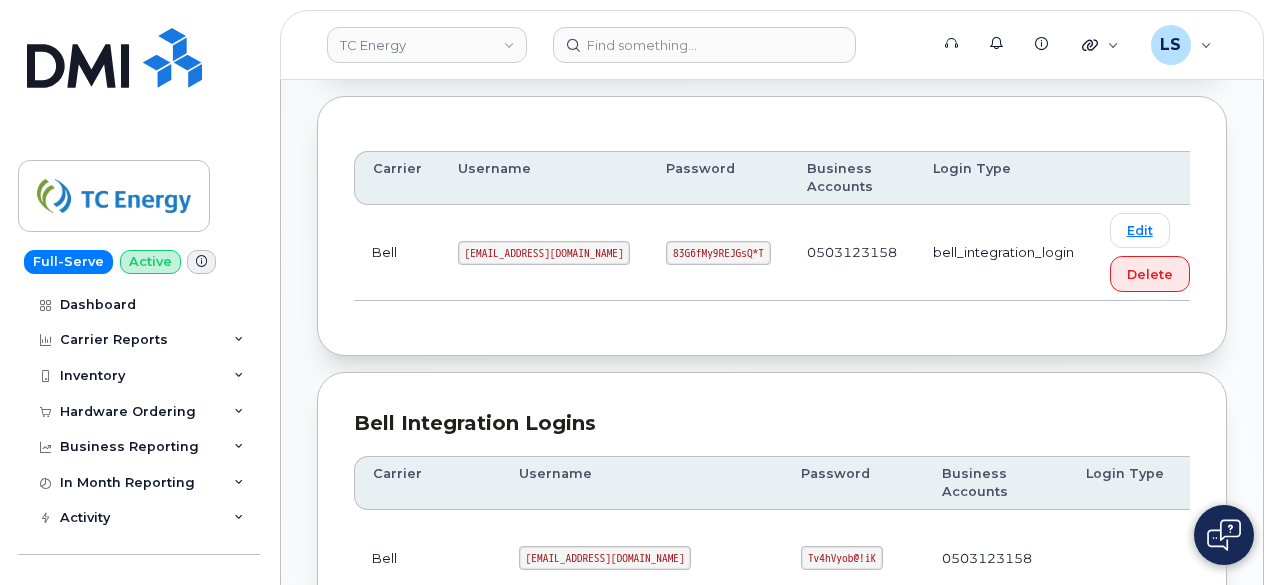 click on "[EMAIL_ADDRESS][DOMAIN_NAME]" at bounding box center [544, 253] 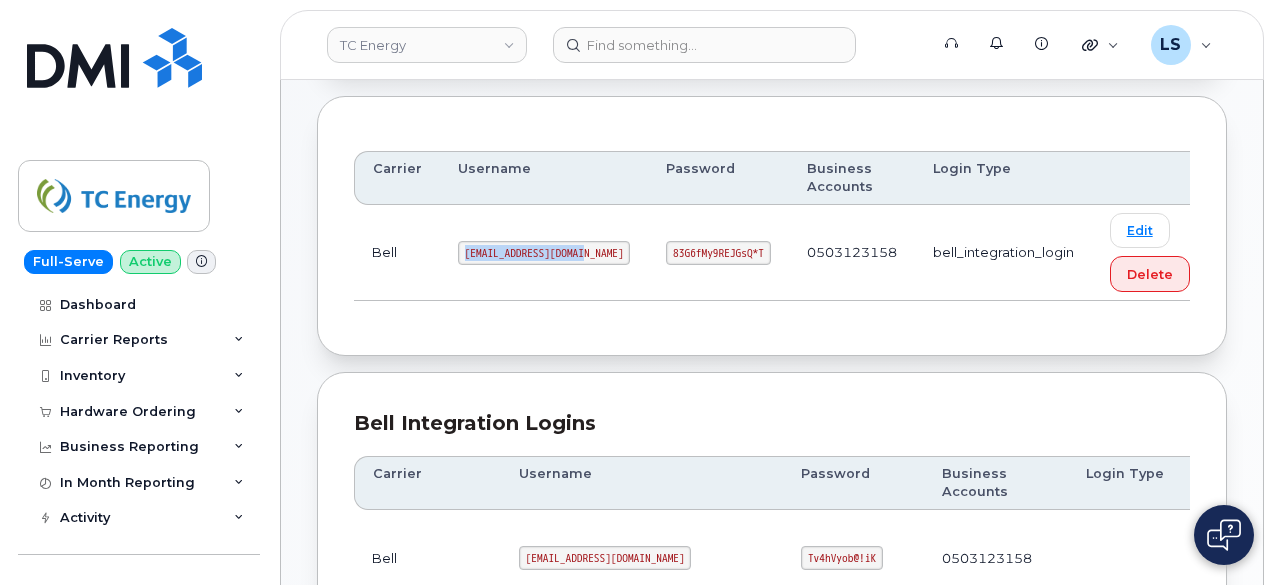 drag, startPoint x: 456, startPoint y: 248, endPoint x: 600, endPoint y: 252, distance: 144.05554 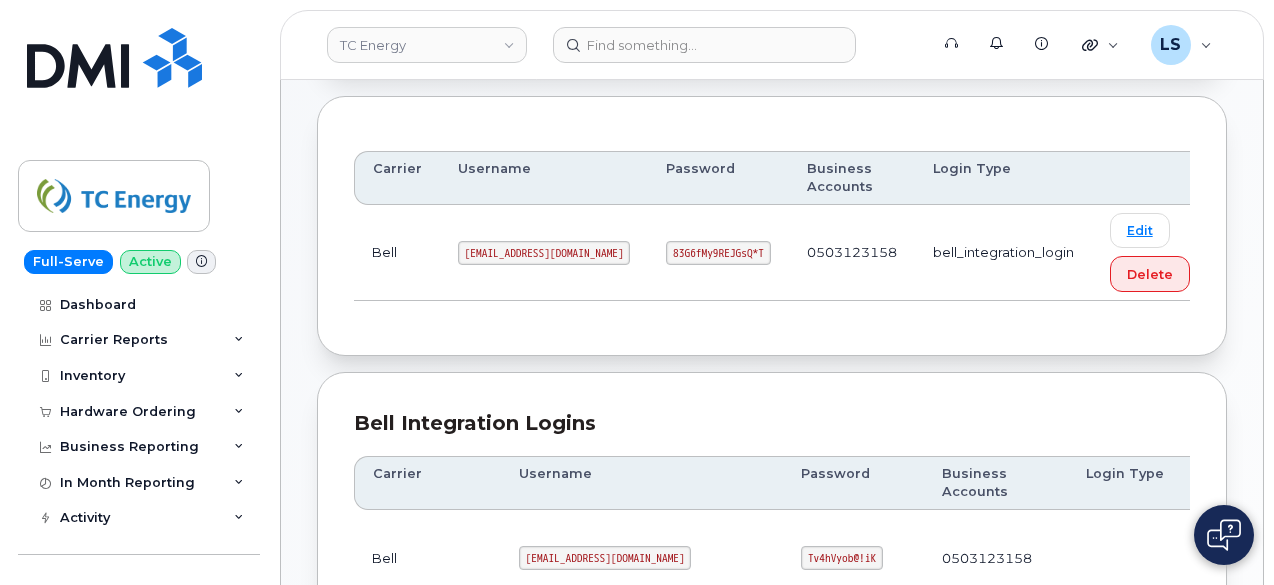 click on "83G6fMy9REJGsQ*T" at bounding box center (718, 253) 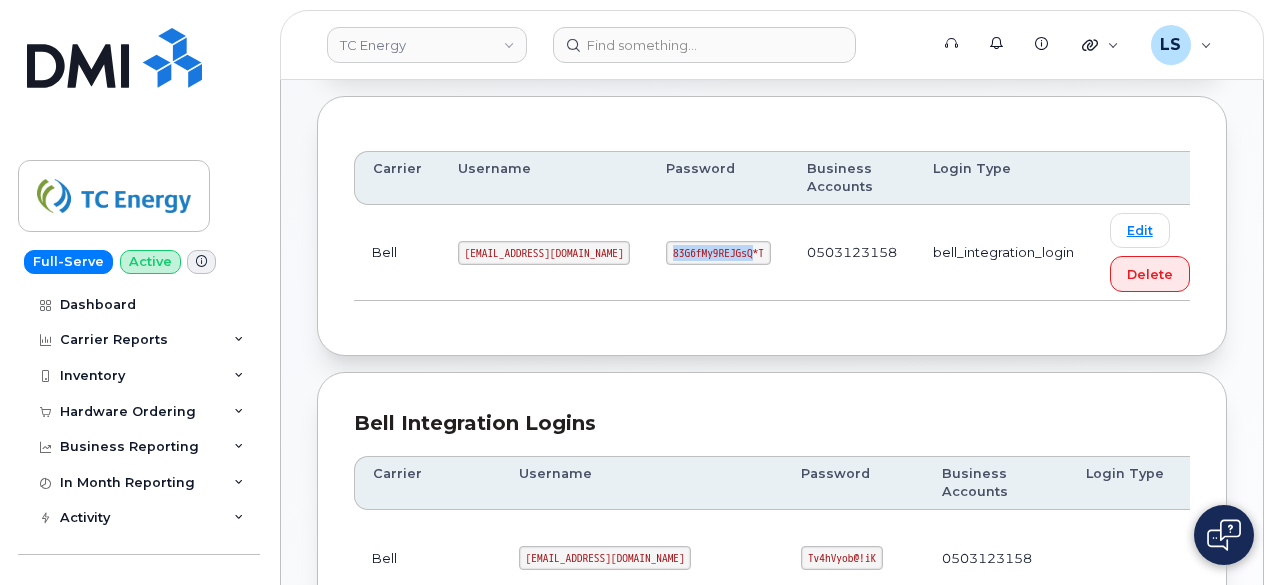 click on "83G6fMy9REJGsQ*T" at bounding box center (718, 253) 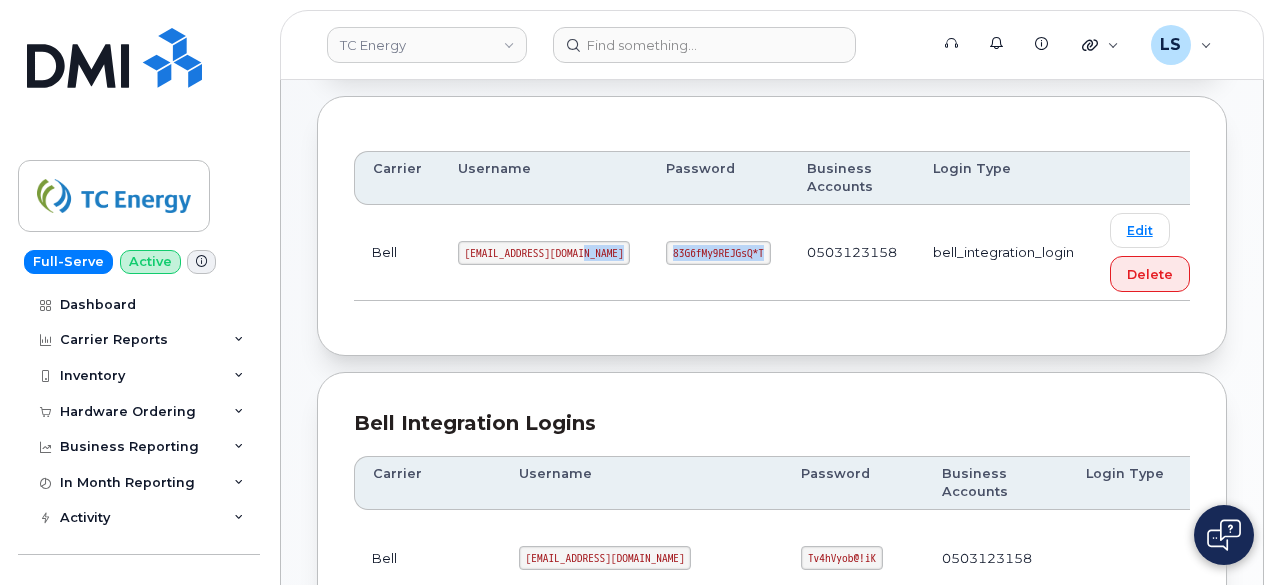 drag, startPoint x: 736, startPoint y: 251, endPoint x: 596, endPoint y: 249, distance: 140.01428 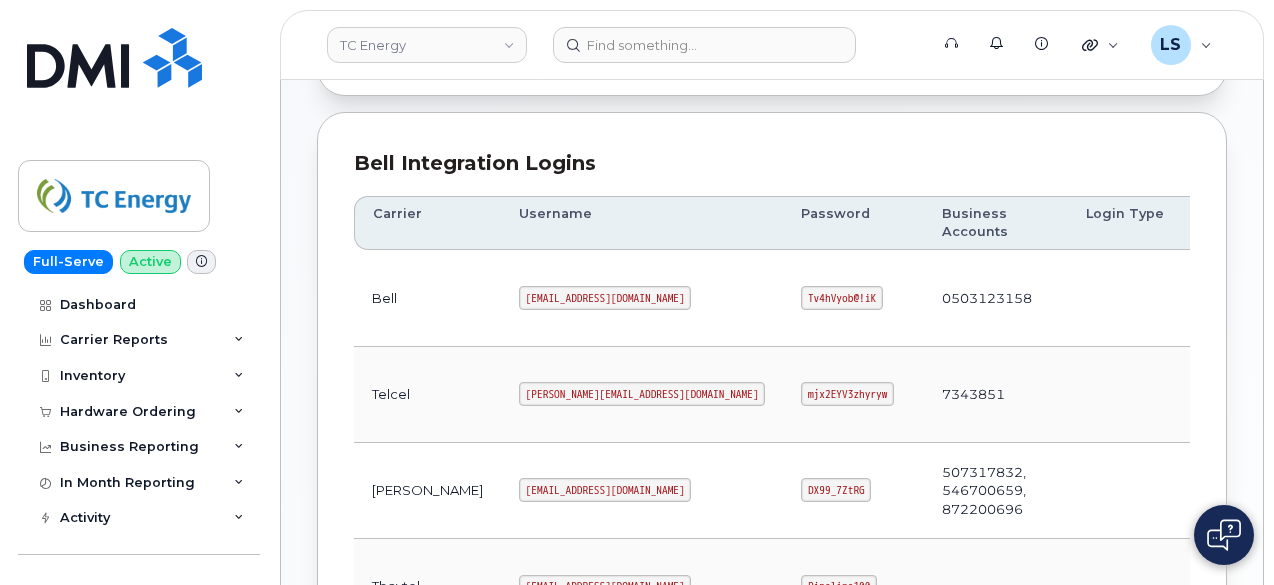 scroll, scrollTop: 508, scrollLeft: 0, axis: vertical 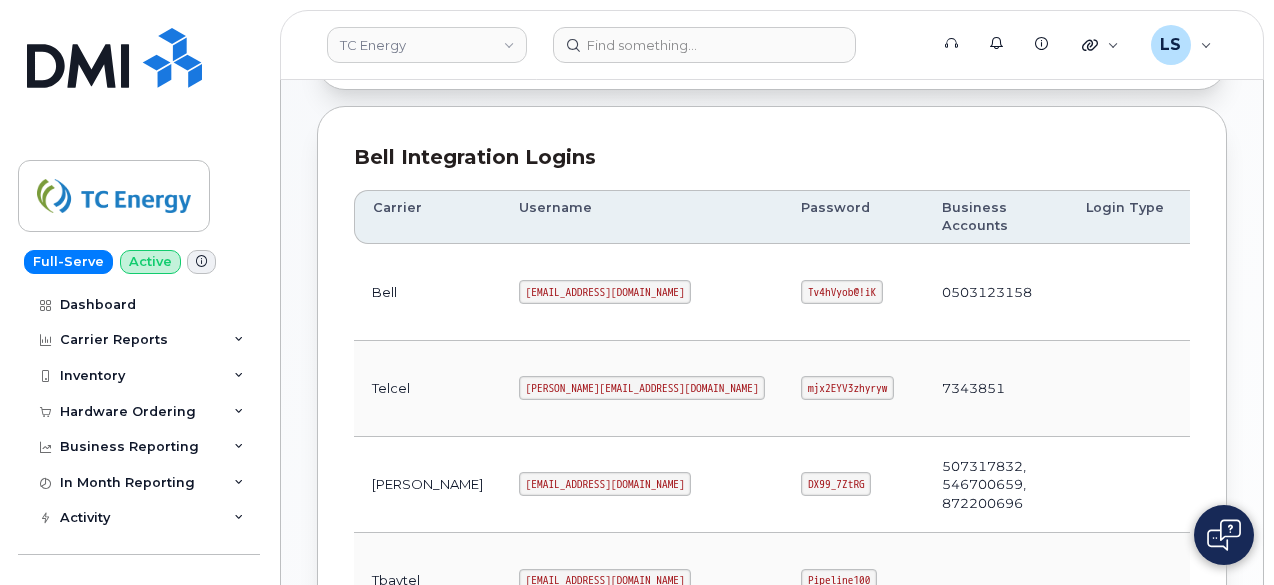 click on "[EMAIL_ADDRESS][DOMAIN_NAME]" at bounding box center [605, 292] 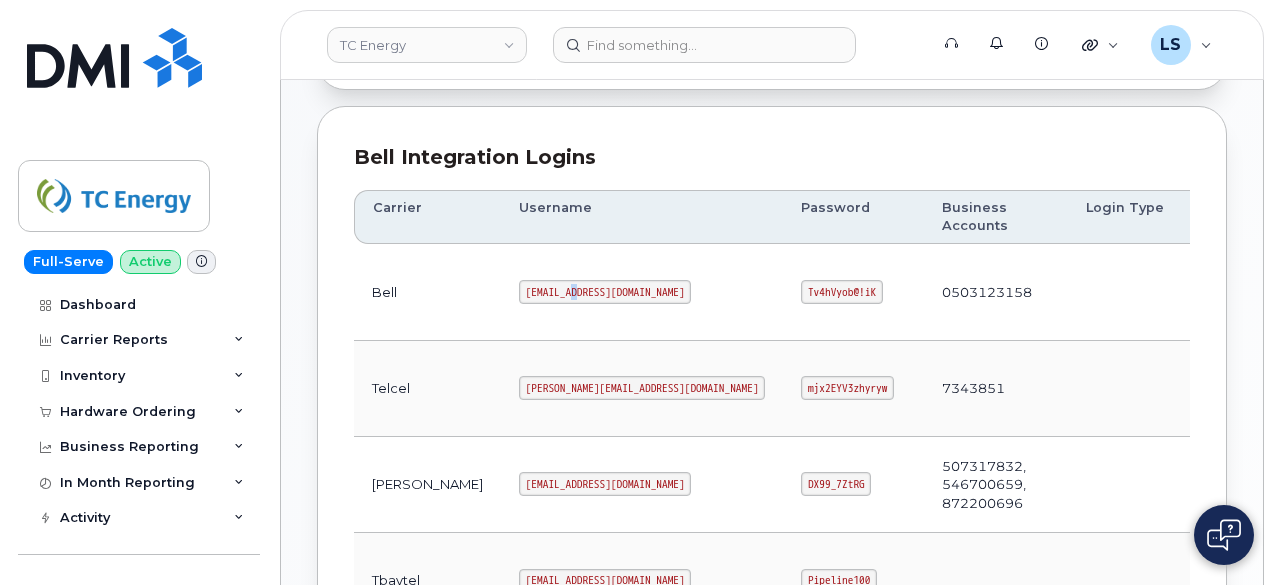 click on "[EMAIL_ADDRESS][DOMAIN_NAME]" at bounding box center [605, 292] 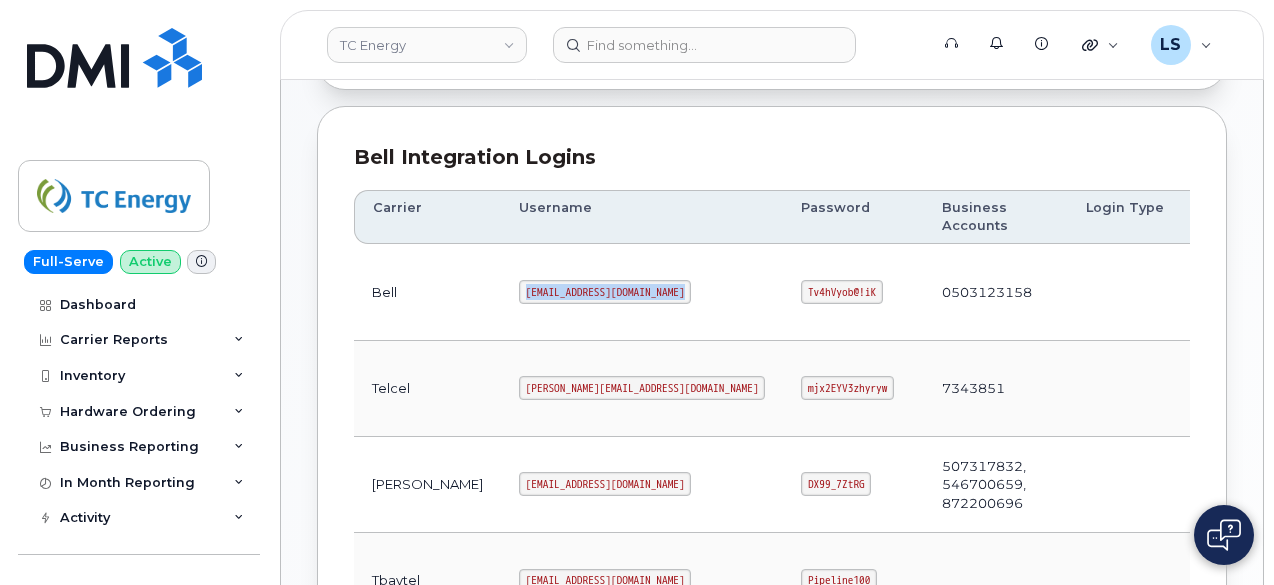 click on "[EMAIL_ADDRESS][DOMAIN_NAME]" at bounding box center (605, 292) 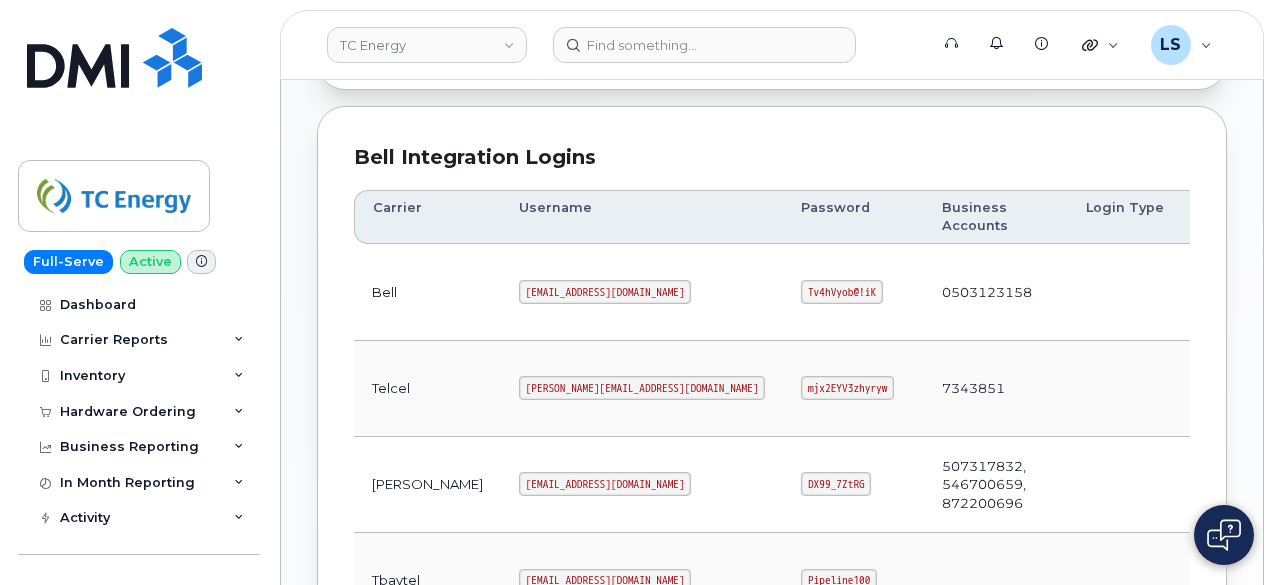click on "Tv4hVyob@!iK" at bounding box center (842, 292) 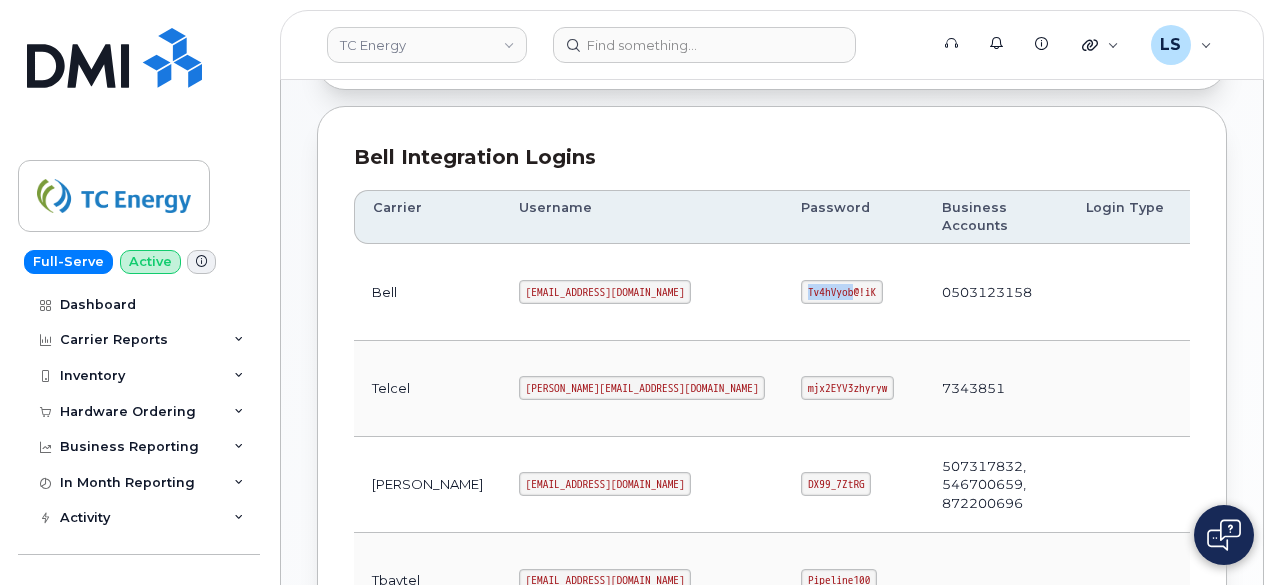 click on "Tv4hVyob@!iK" at bounding box center (842, 292) 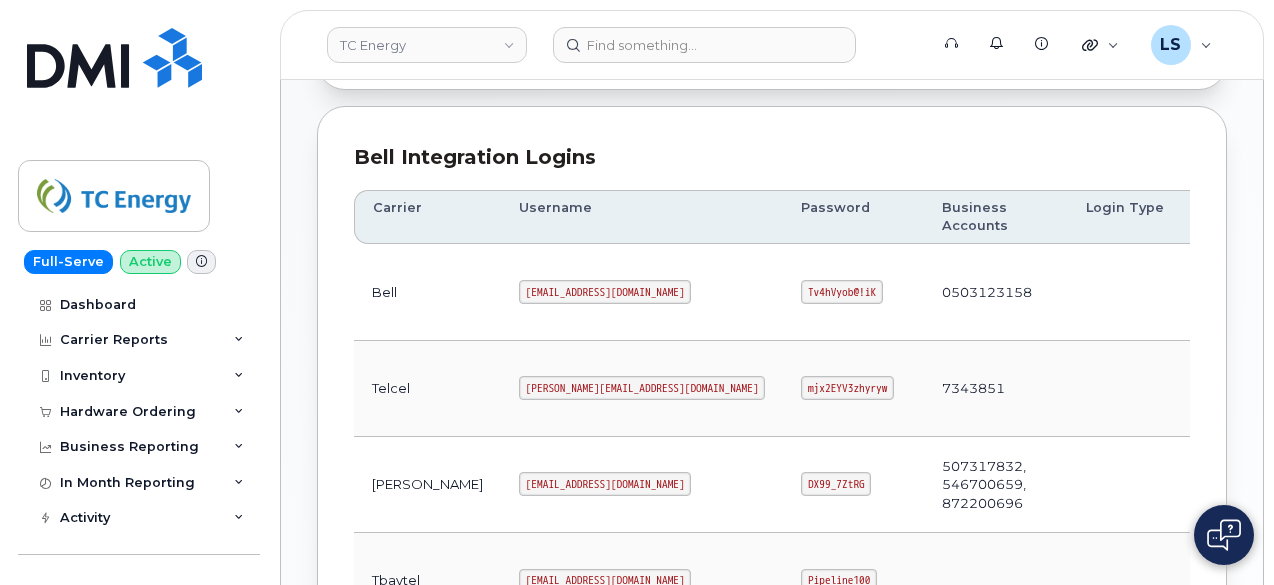 click on "Tv4hVyob@!iK" at bounding box center (853, 292) 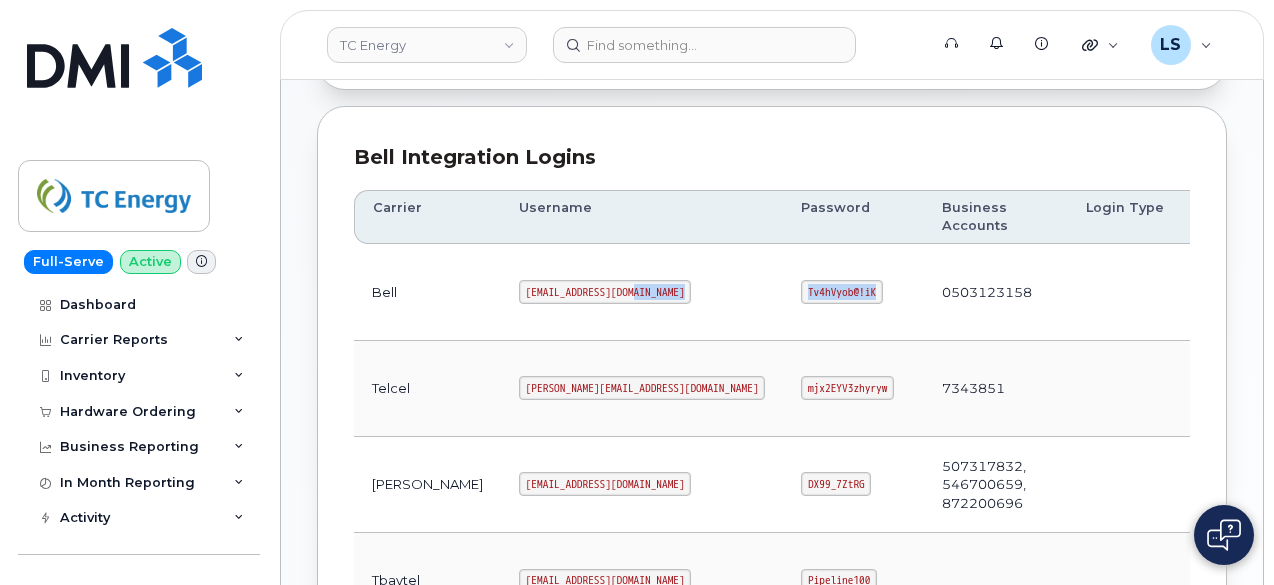 drag, startPoint x: 785, startPoint y: 288, endPoint x: 672, endPoint y: 286, distance: 113.0177 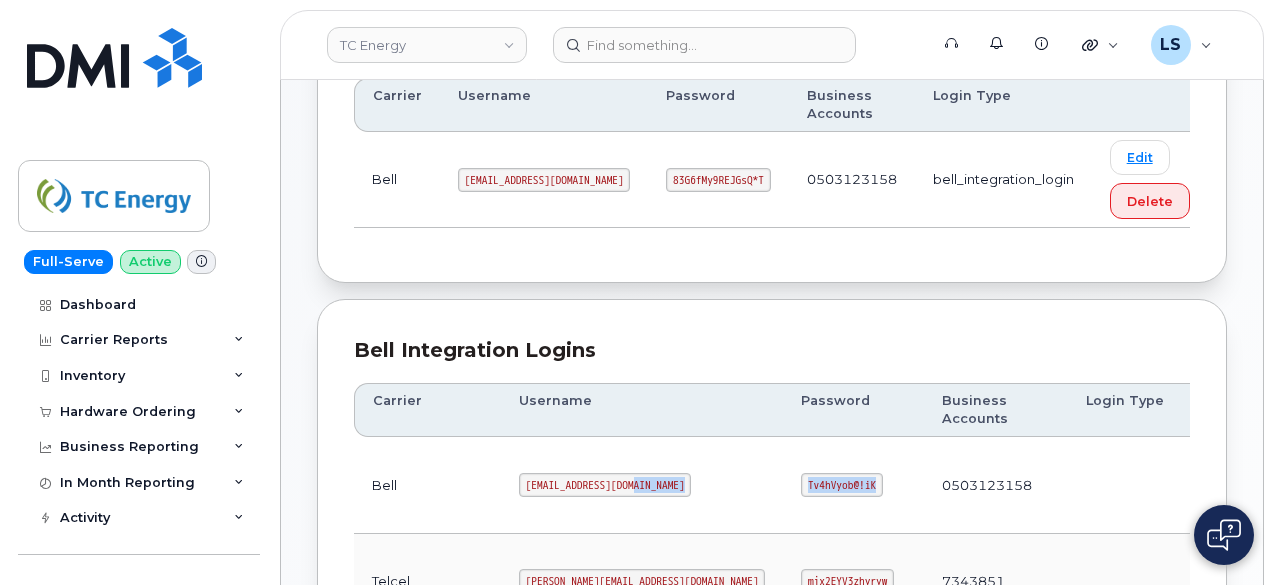 scroll, scrollTop: 314, scrollLeft: 0, axis: vertical 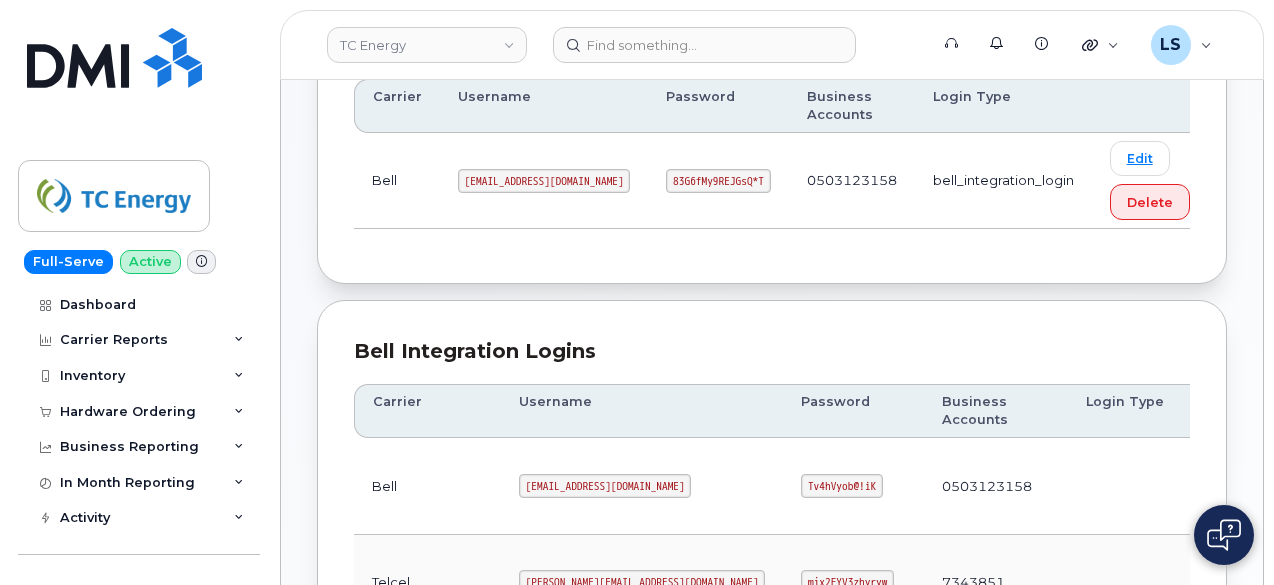 click on "[EMAIL_ADDRESS][DOMAIN_NAME]" at bounding box center (544, 181) 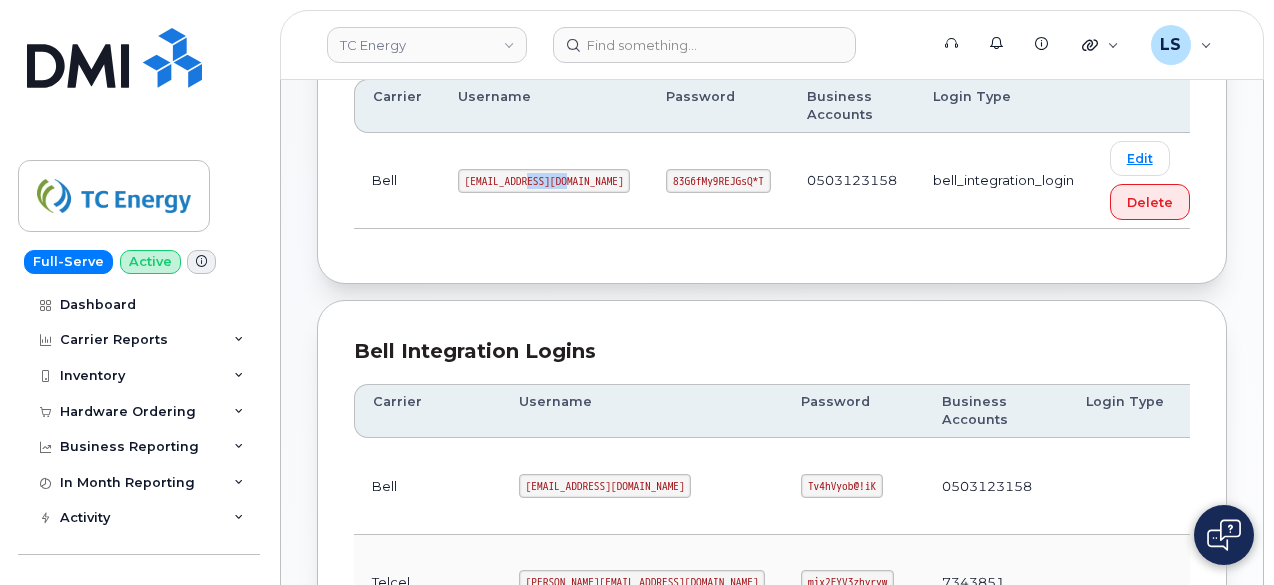 click on "[EMAIL_ADDRESS][DOMAIN_NAME]" at bounding box center (544, 181) 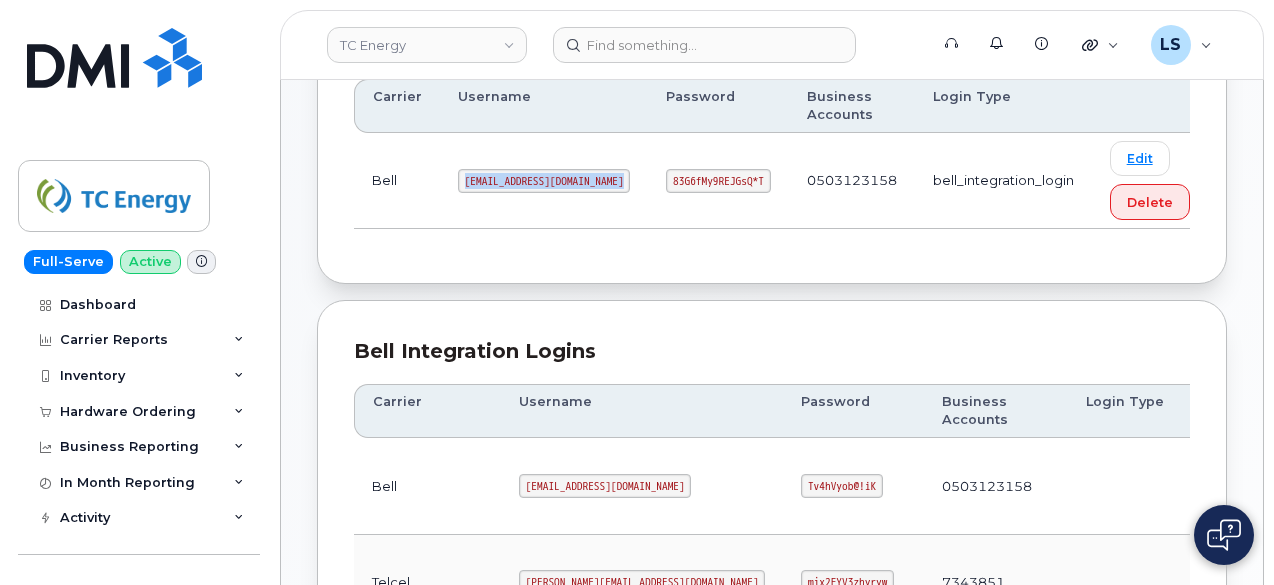 click on "[EMAIL_ADDRESS][DOMAIN_NAME]" at bounding box center (544, 181) 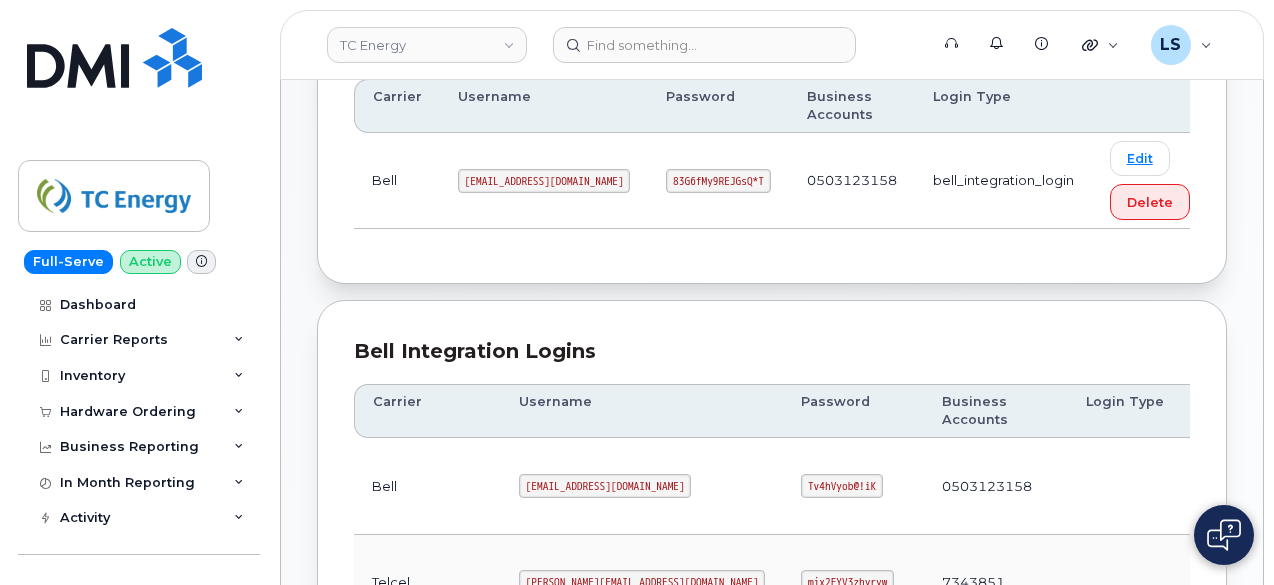 click on "[EMAIL_ADDRESS][DOMAIN_NAME]" at bounding box center [544, 181] 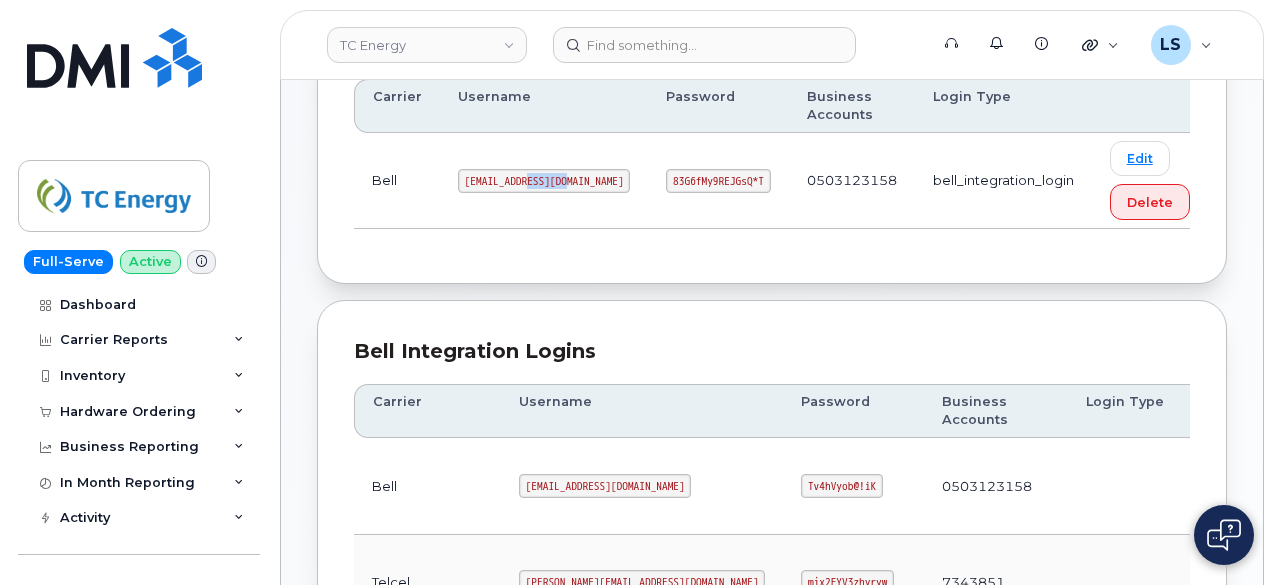 click on "[EMAIL_ADDRESS][DOMAIN_NAME]" at bounding box center [544, 181] 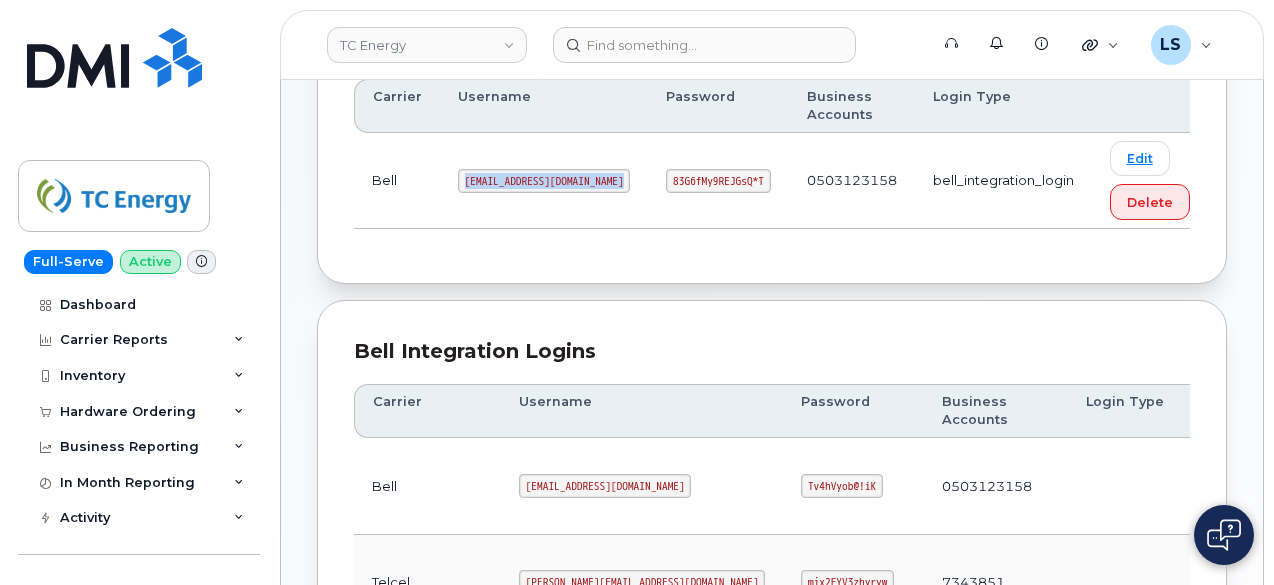 click on "[EMAIL_ADDRESS][DOMAIN_NAME]" at bounding box center [544, 181] 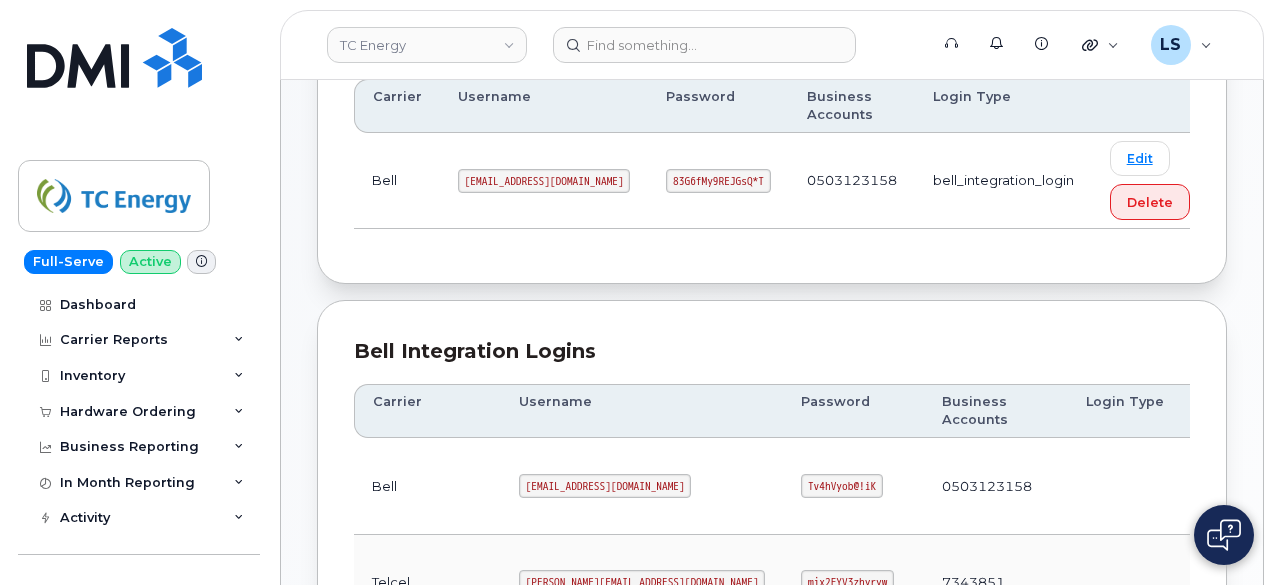 click on "83G6fMy9REJGsQ*T" at bounding box center (718, 181) 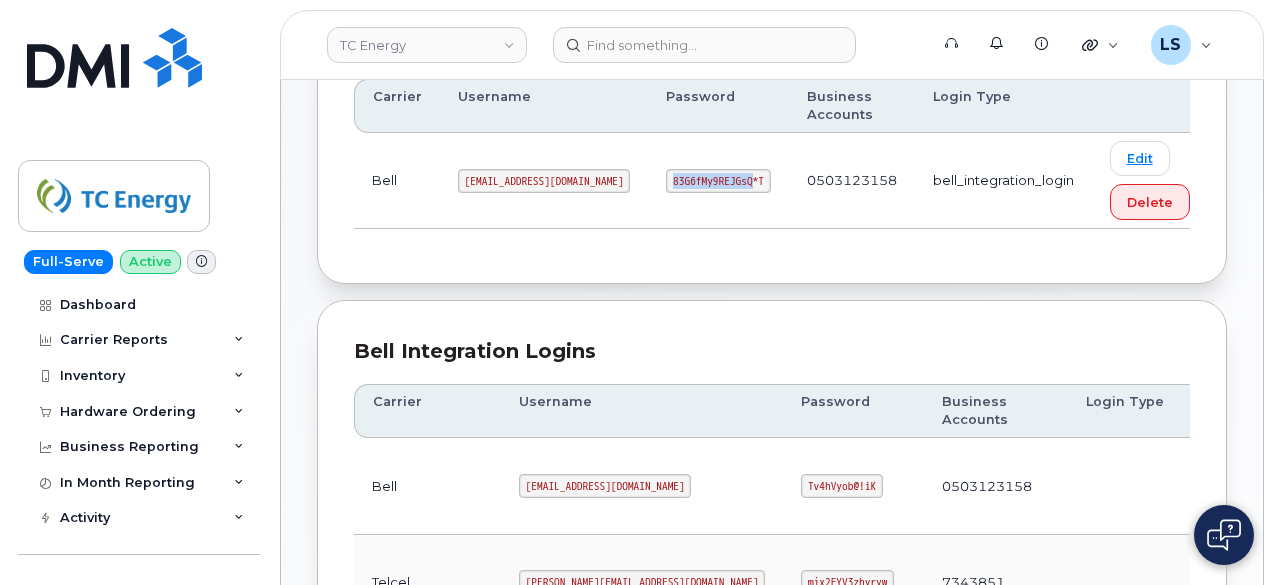 click on "83G6fMy9REJGsQ*T" at bounding box center (718, 181) 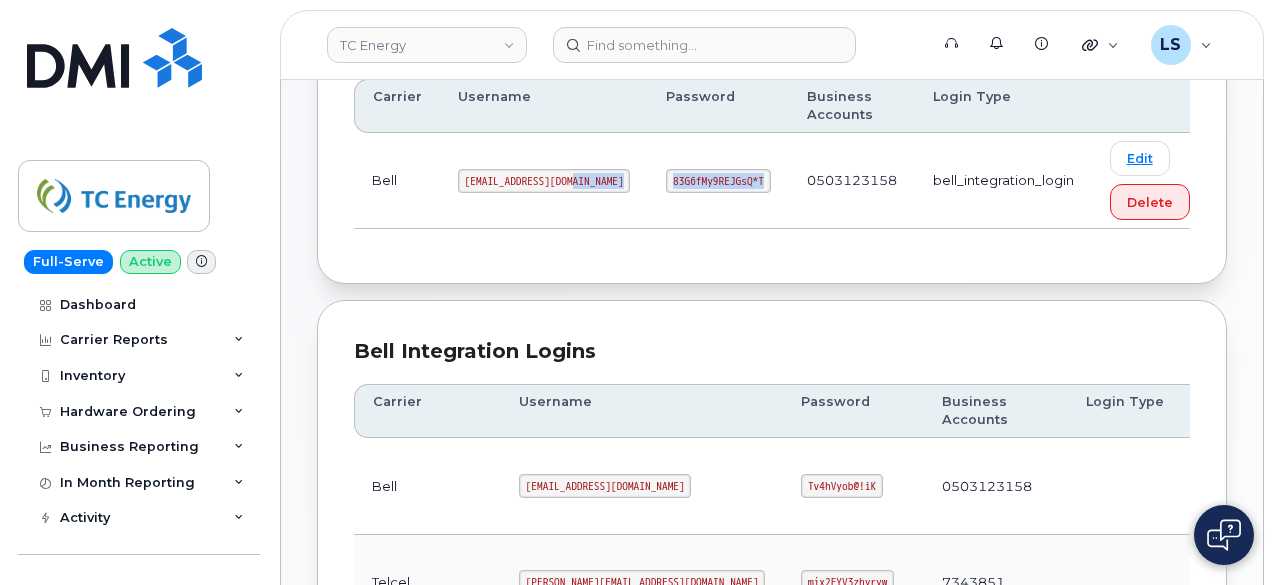 drag, startPoint x: 738, startPoint y: 182, endPoint x: 581, endPoint y: 177, distance: 157.0796 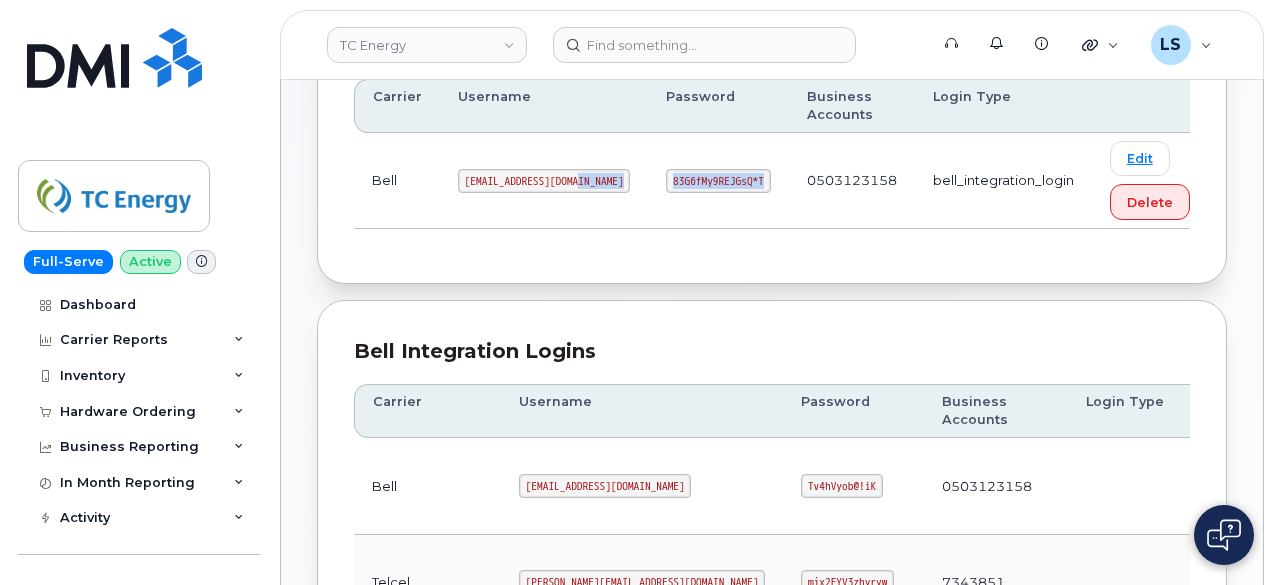 click on "[EMAIL_ADDRESS][DOMAIN_NAME]" at bounding box center (544, 181) 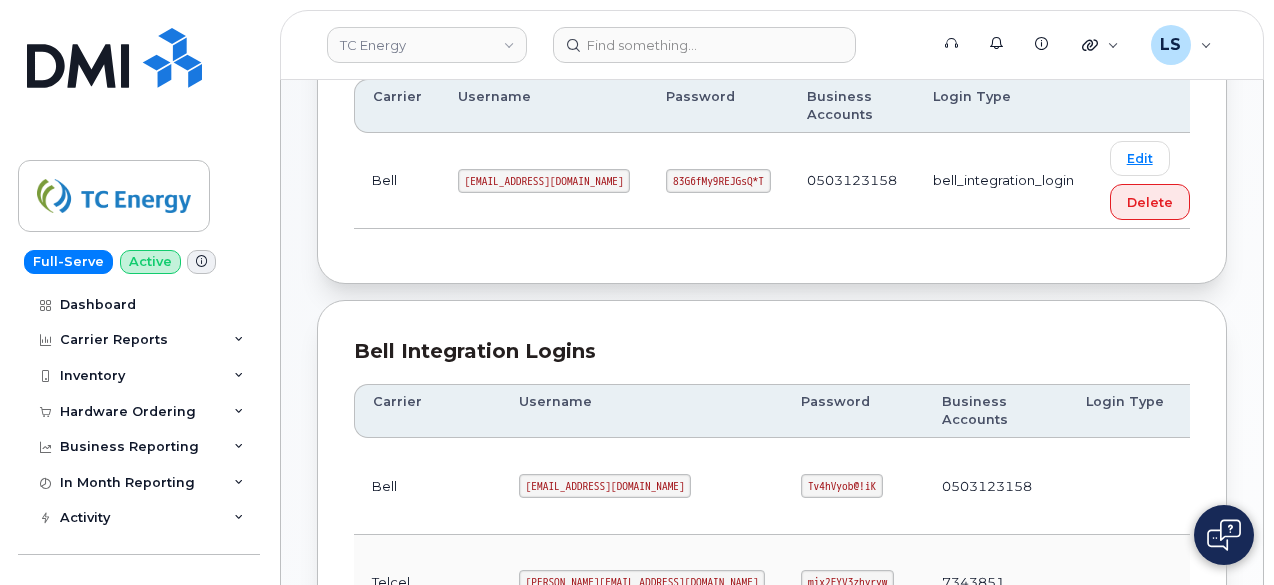 click on "83G6fMy9REJGsQ*T" at bounding box center [718, 181] 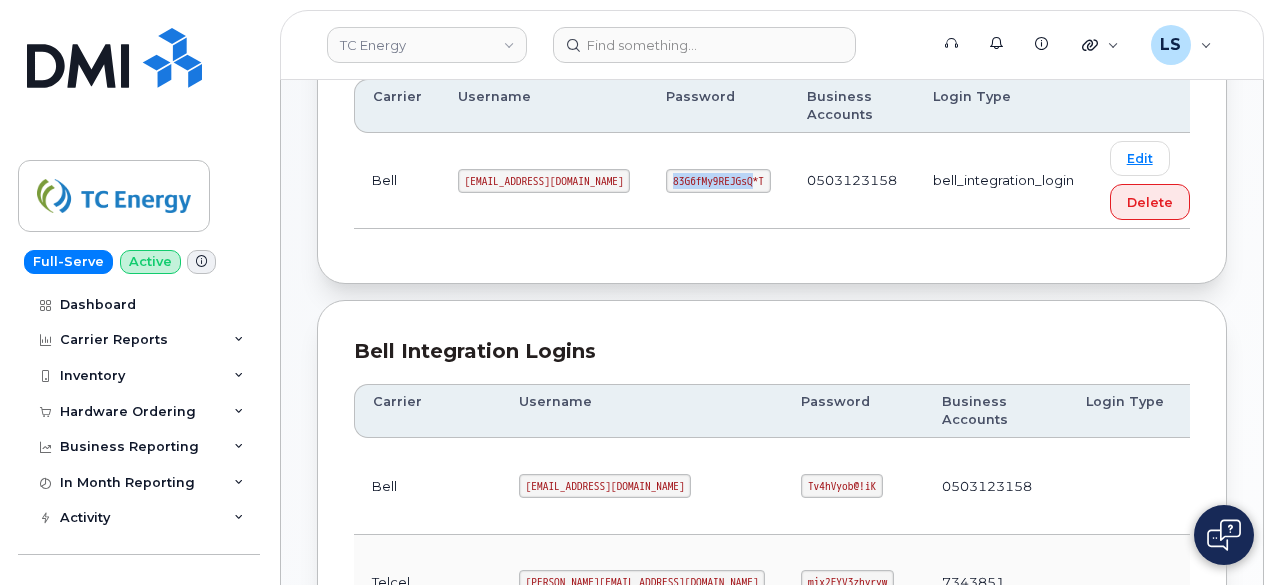click on "83G6fMy9REJGsQ*T" at bounding box center [718, 181] 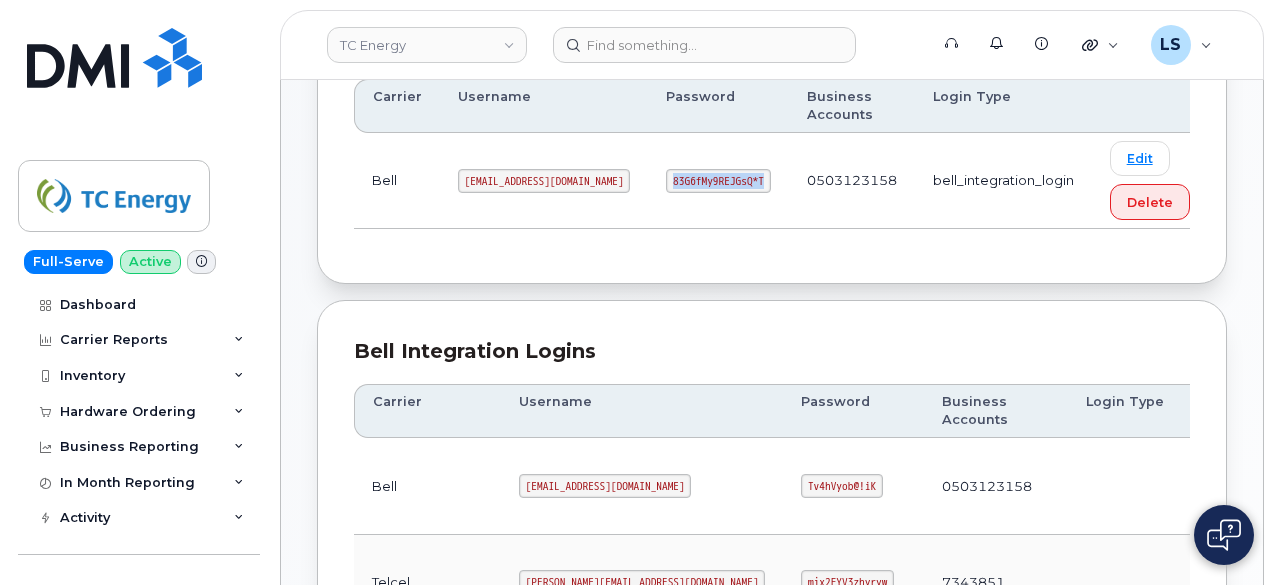 click on "83G6fMy9REJGsQ*T" at bounding box center [718, 181] 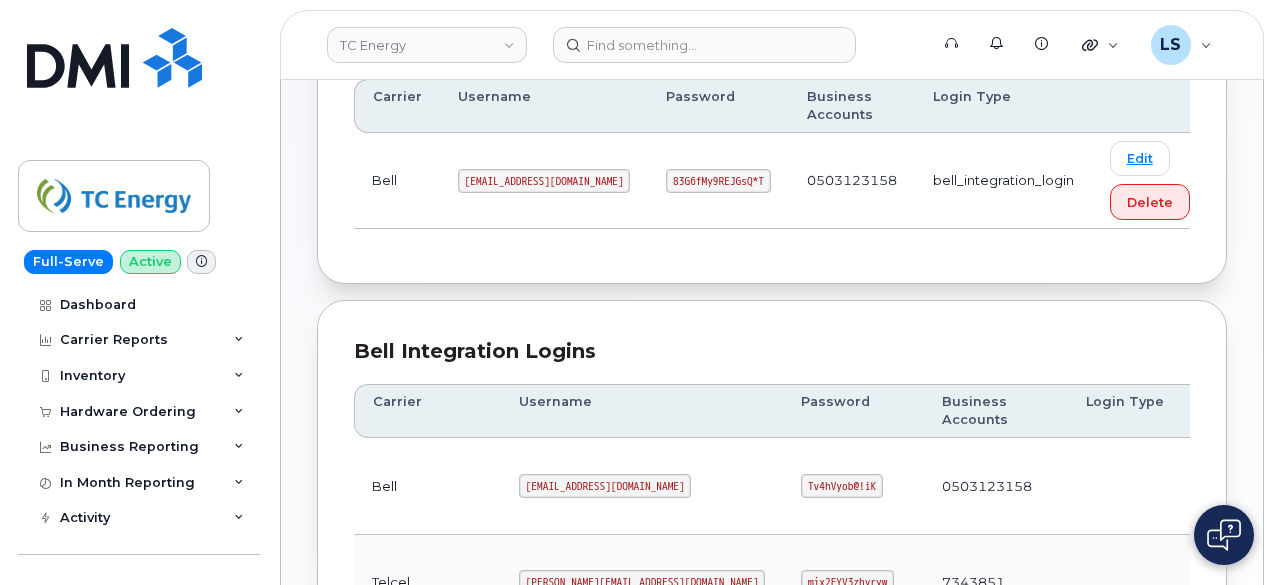 click on "[EMAIL_ADDRESS][DOMAIN_NAME]" at bounding box center [605, 486] 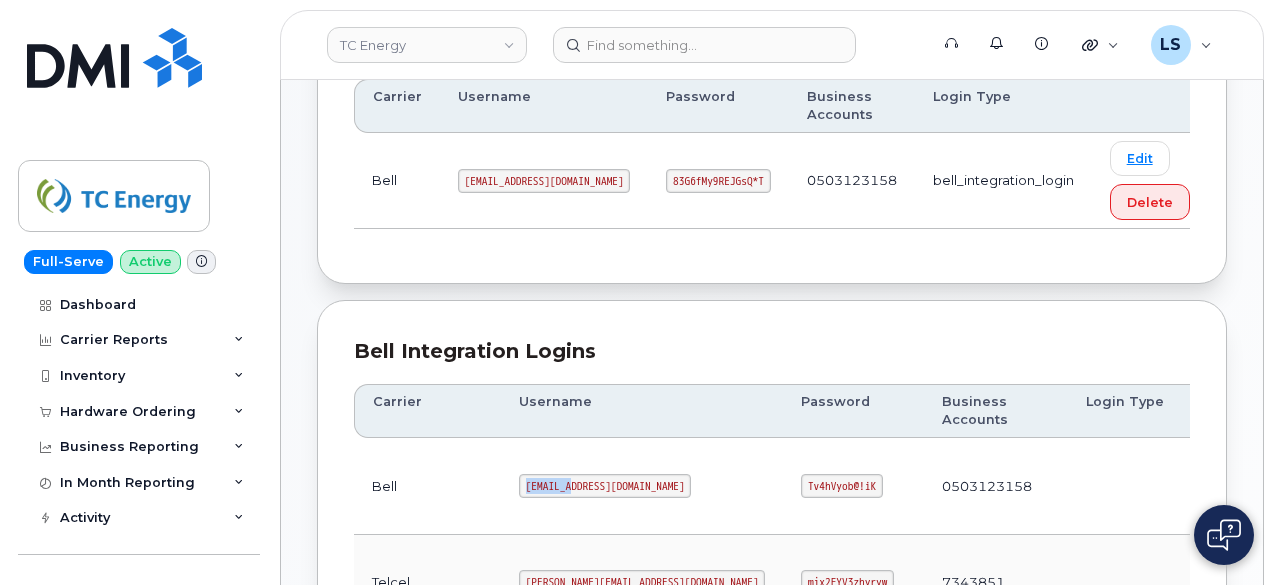 click on "[EMAIL_ADDRESS][DOMAIN_NAME]" at bounding box center [605, 486] 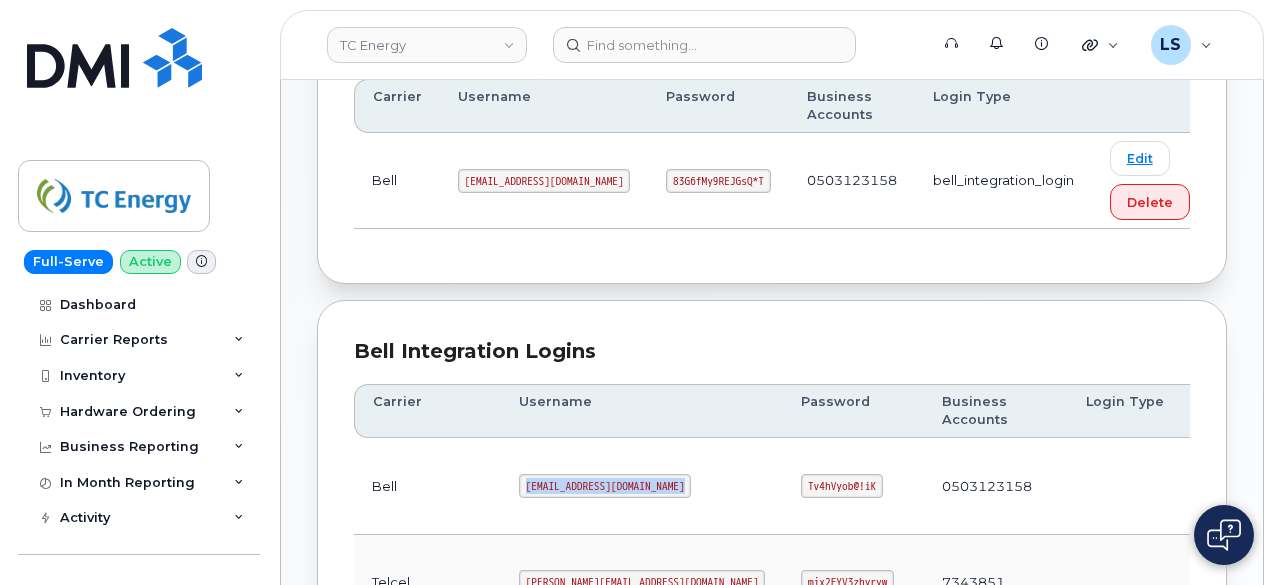 click on "[EMAIL_ADDRESS][DOMAIN_NAME]" at bounding box center (605, 486) 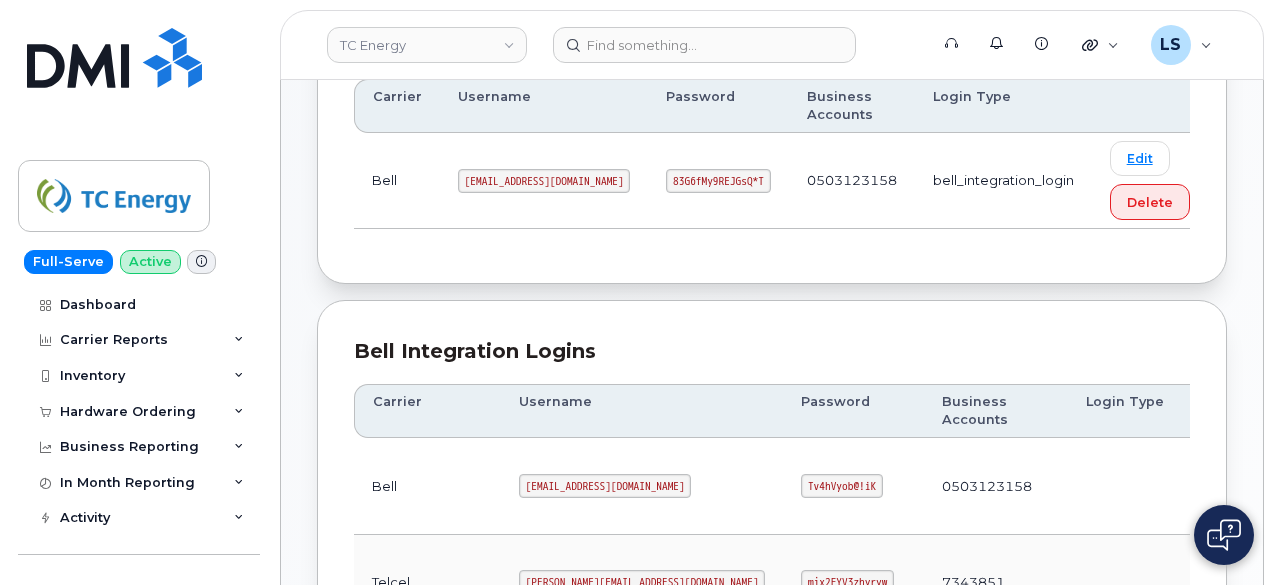 click on "Tv4hVyob@!iK" at bounding box center [842, 486] 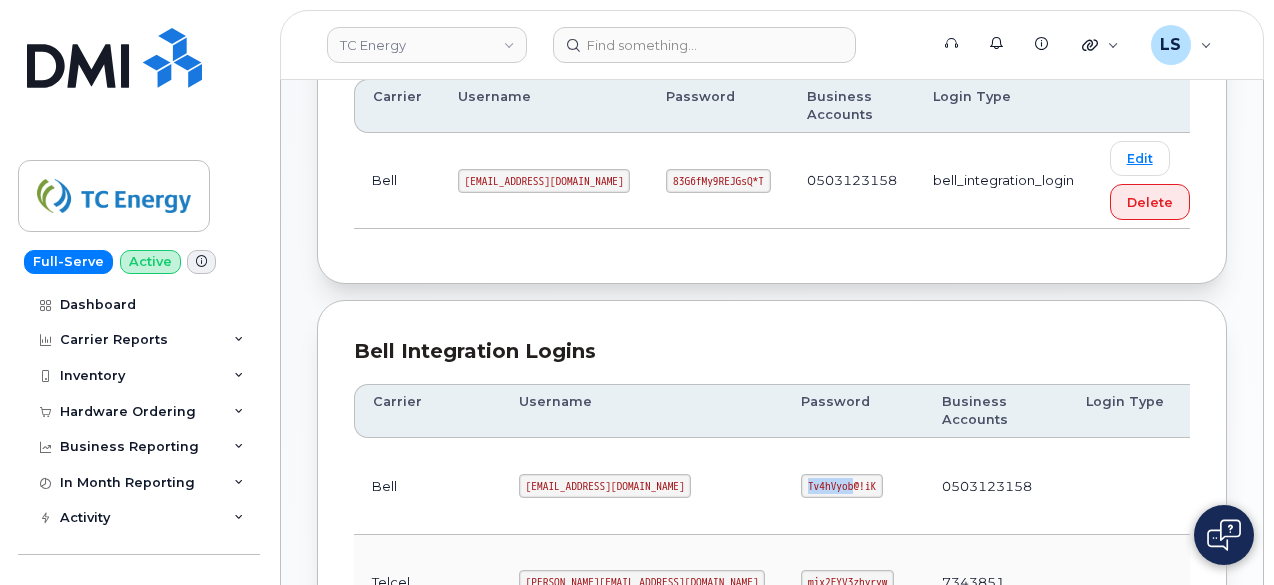 click on "Tv4hVyob@!iK" at bounding box center [842, 486] 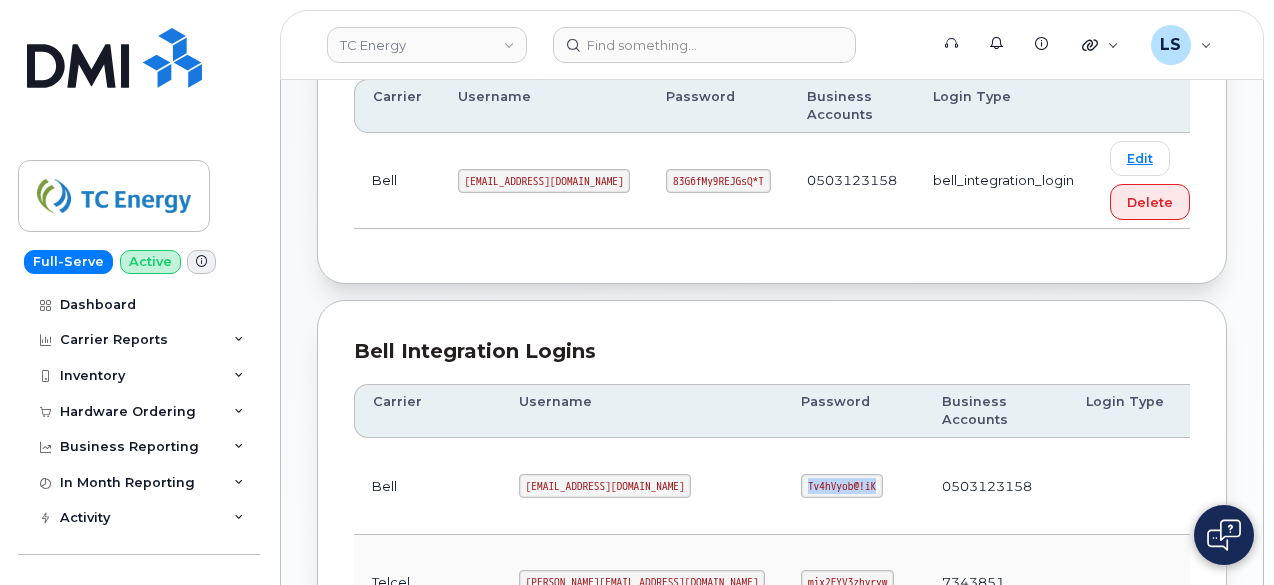 click on "Tv4hVyob@!iK" at bounding box center (842, 486) 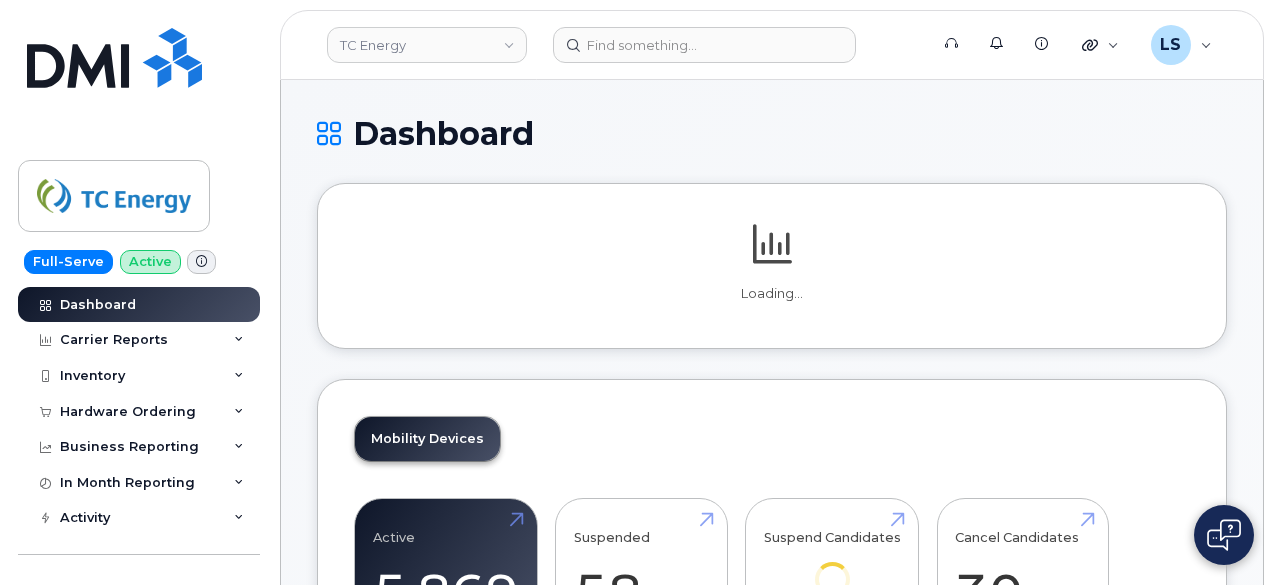 scroll, scrollTop: 0, scrollLeft: 0, axis: both 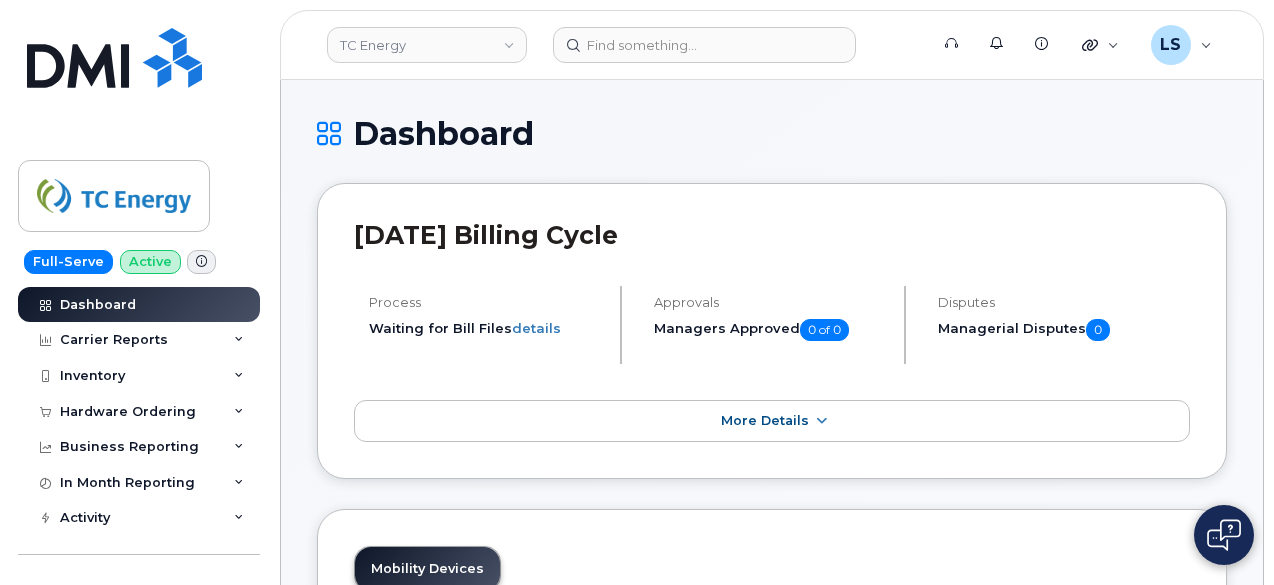 drag, startPoint x: 614, startPoint y: 353, endPoint x: 670, endPoint y: 197, distance: 165.7468 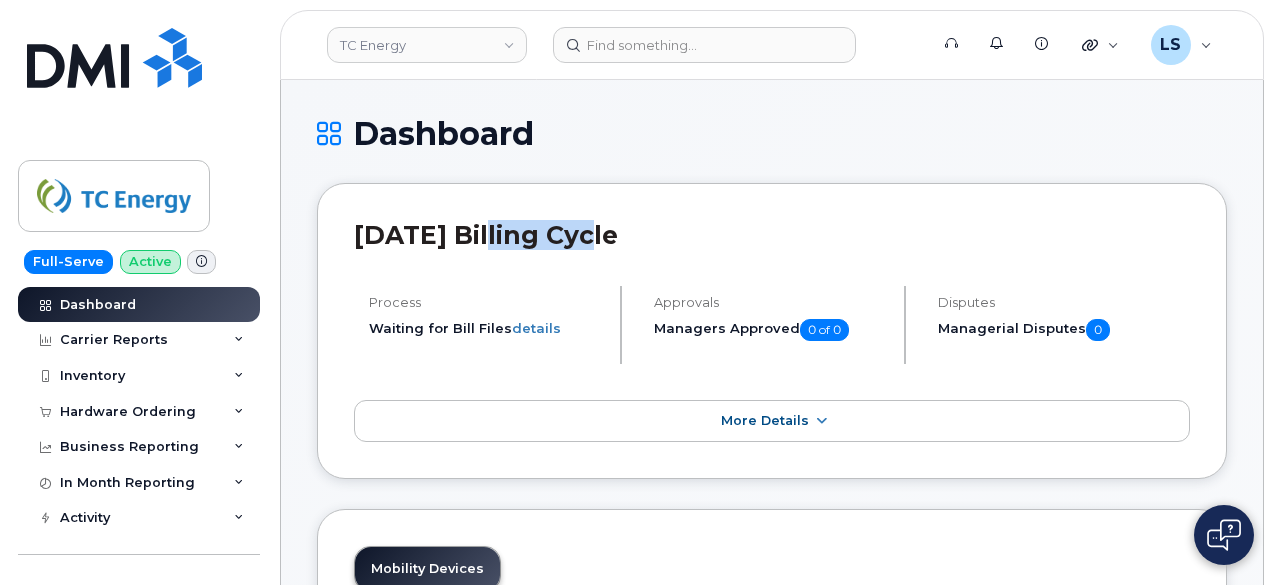 click on "July 2025 Billing Cycle" 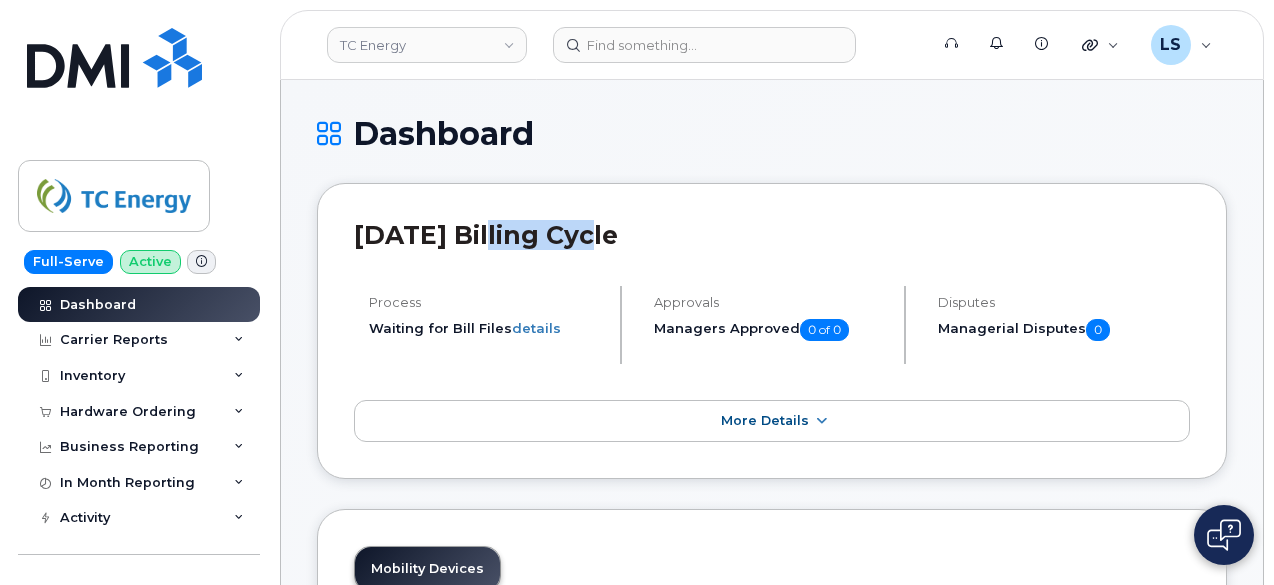 click on "July 2025 Billing Cycle" 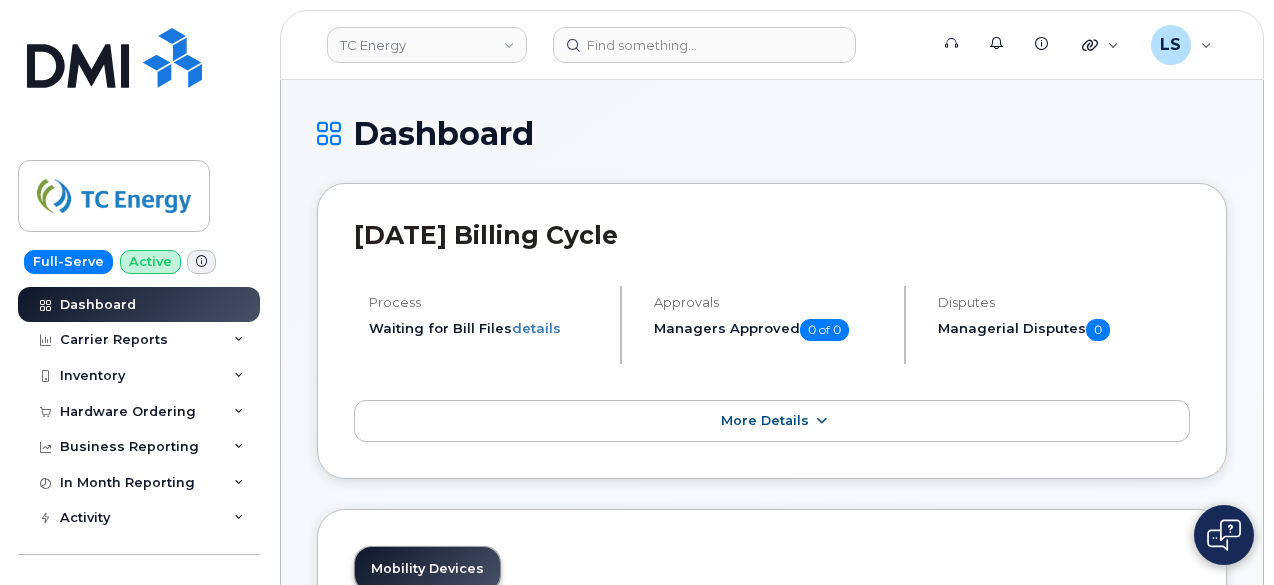click on "More Details" 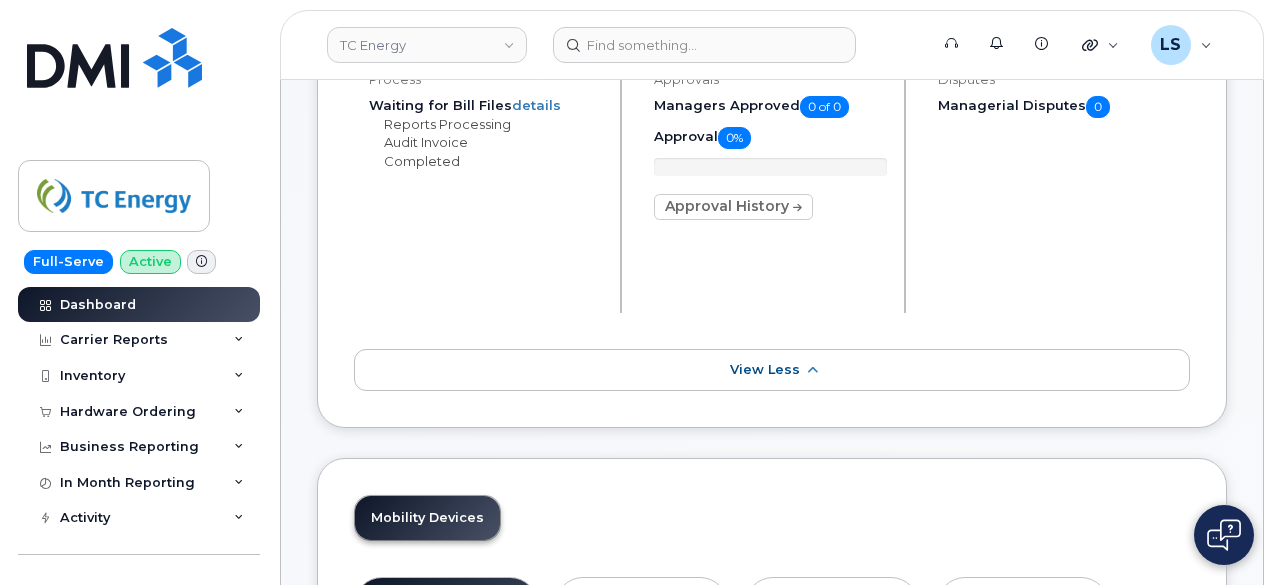scroll, scrollTop: 228, scrollLeft: 0, axis: vertical 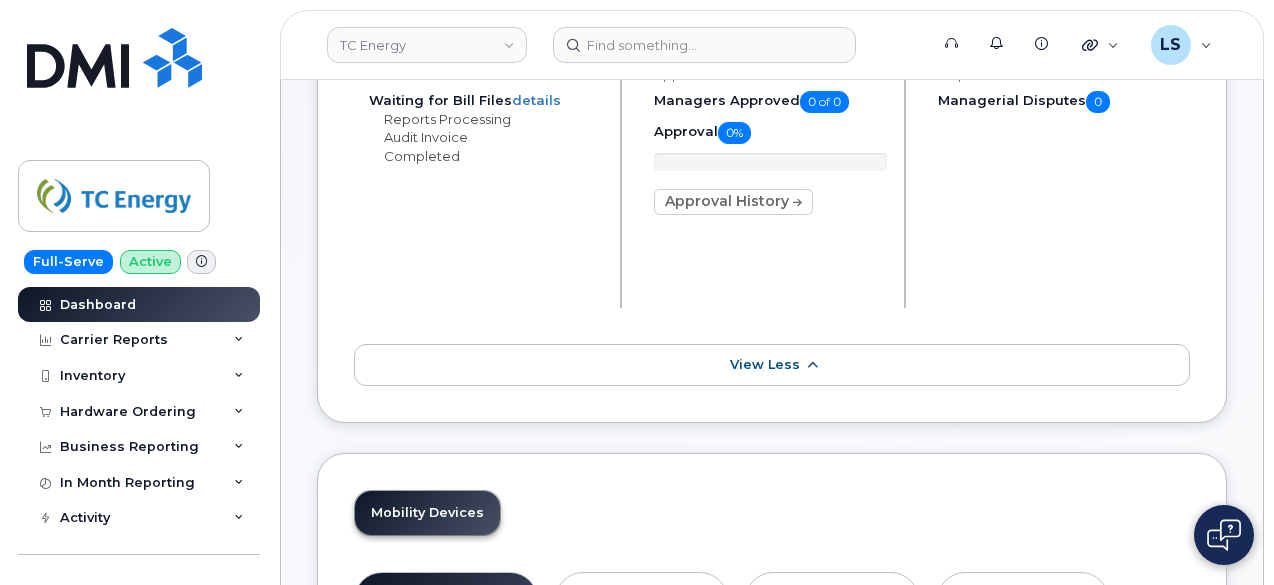 click on "View Less" 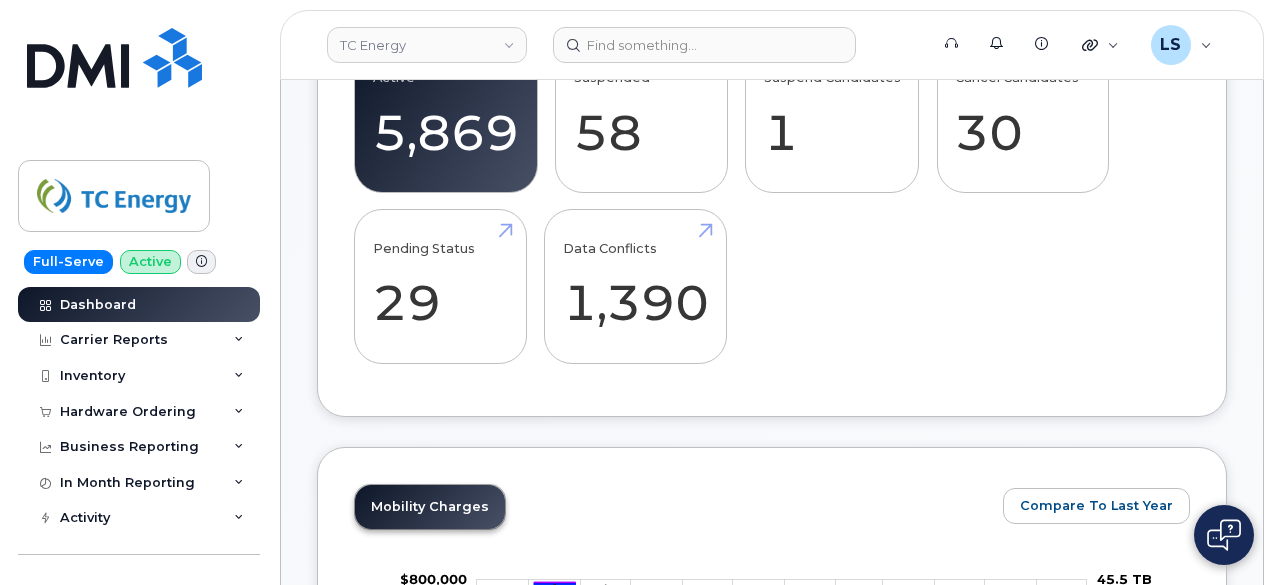 scroll, scrollTop: 0, scrollLeft: 0, axis: both 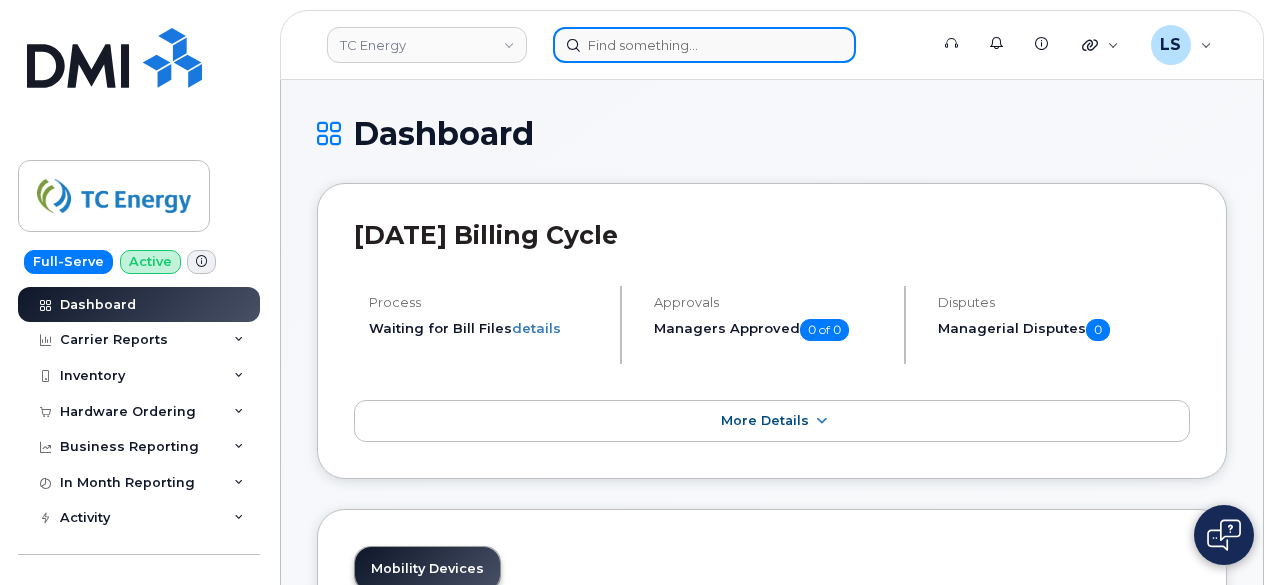 click 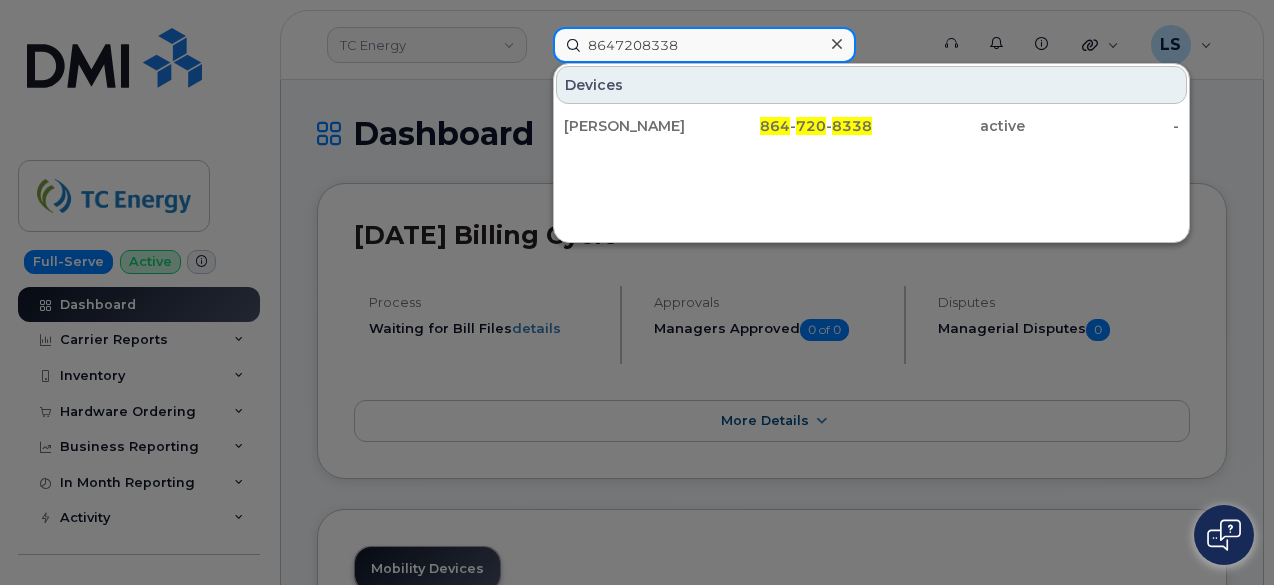drag, startPoint x: 728, startPoint y: 53, endPoint x: 452, endPoint y: 40, distance: 276.306 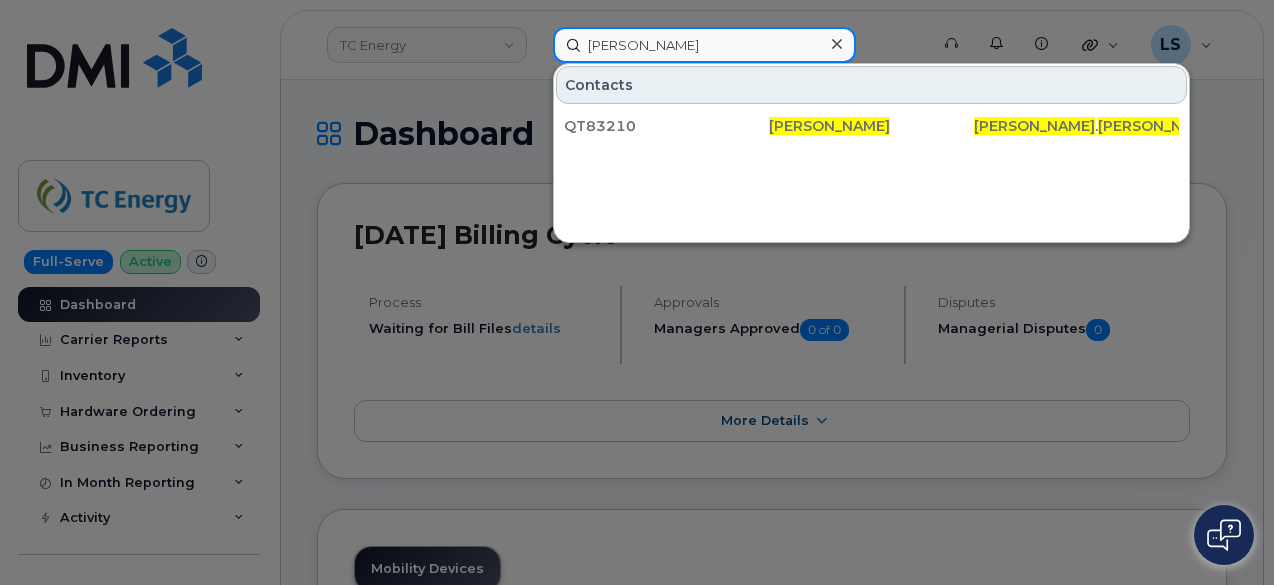 type on "troy simon" 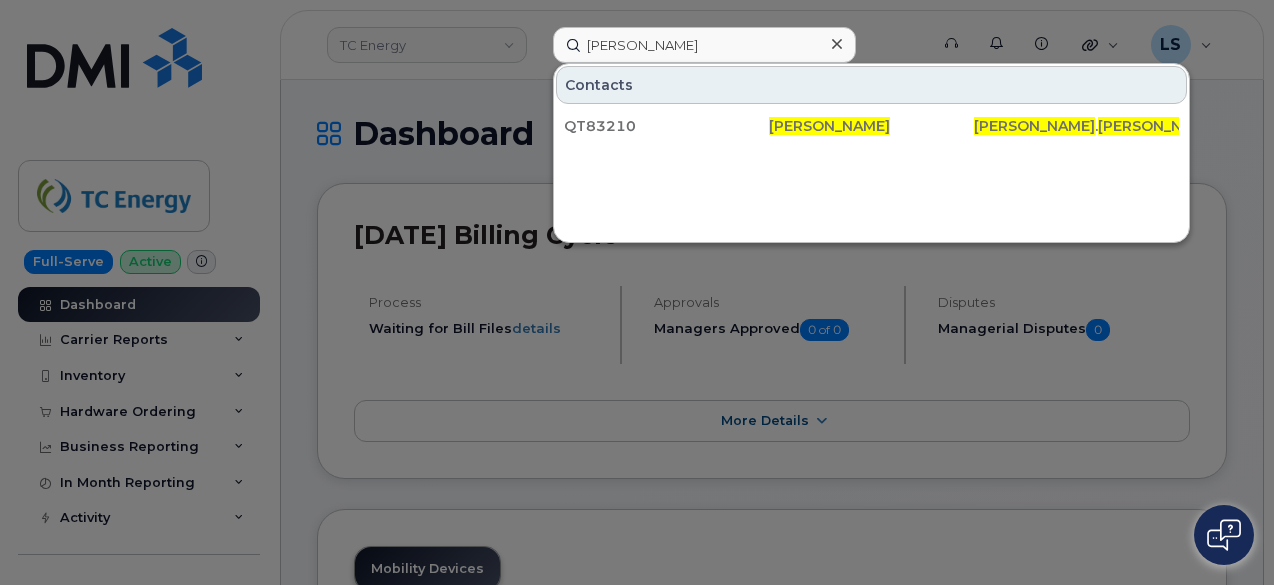 drag, startPoint x: 883, startPoint y: 23, endPoint x: 866, endPoint y: 10, distance: 21.400934 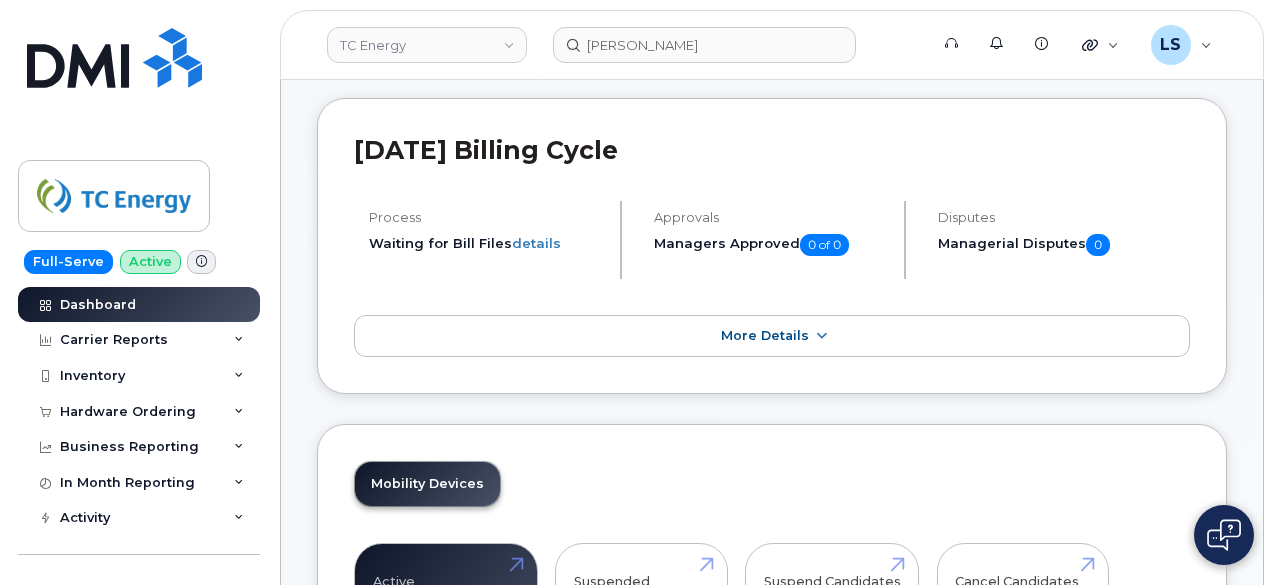 scroll, scrollTop: 0, scrollLeft: 0, axis: both 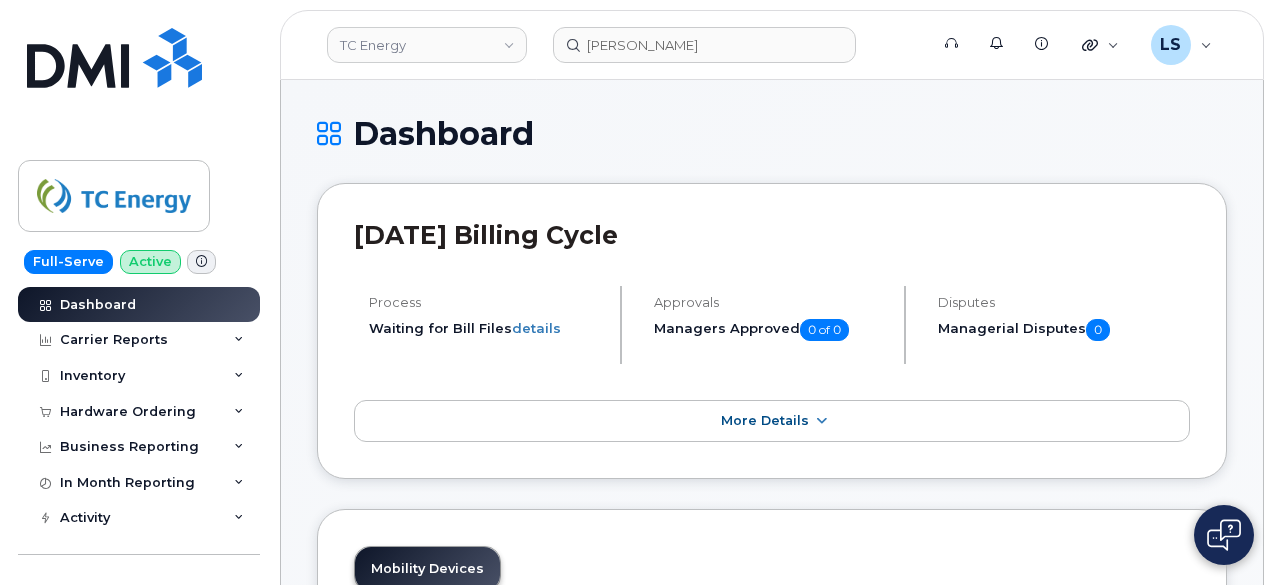 click on "July 2025 Billing Cycle Process  Waiting for Bill Files   details Approvals Managers Approved  0 of 0 Disputes Managerial Disputes  0 More Details" 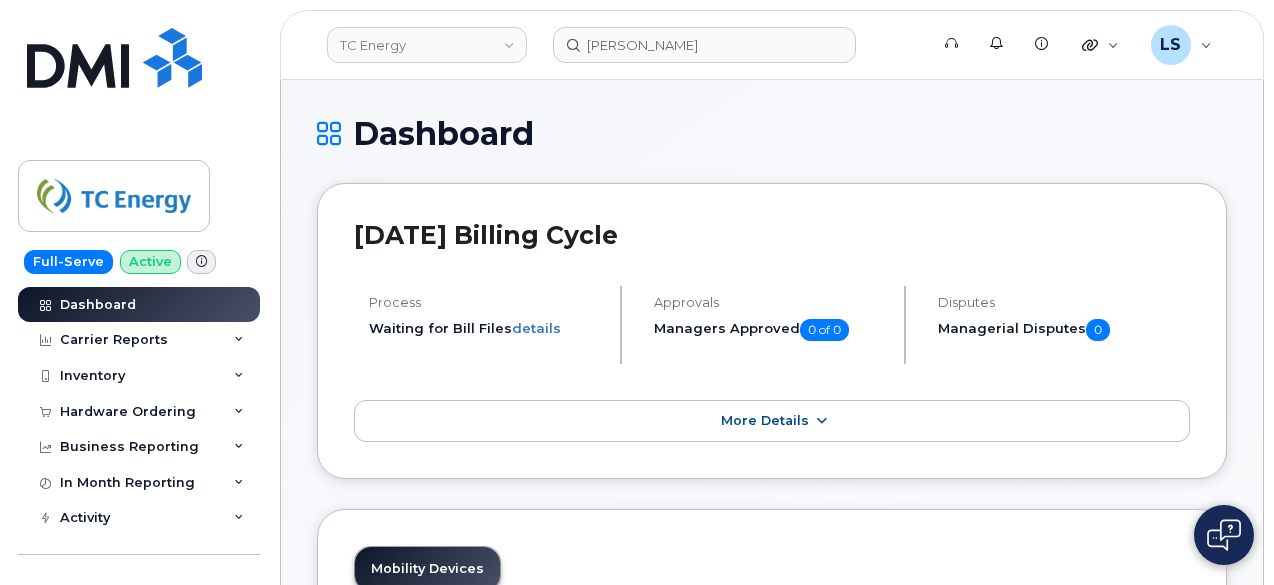 click 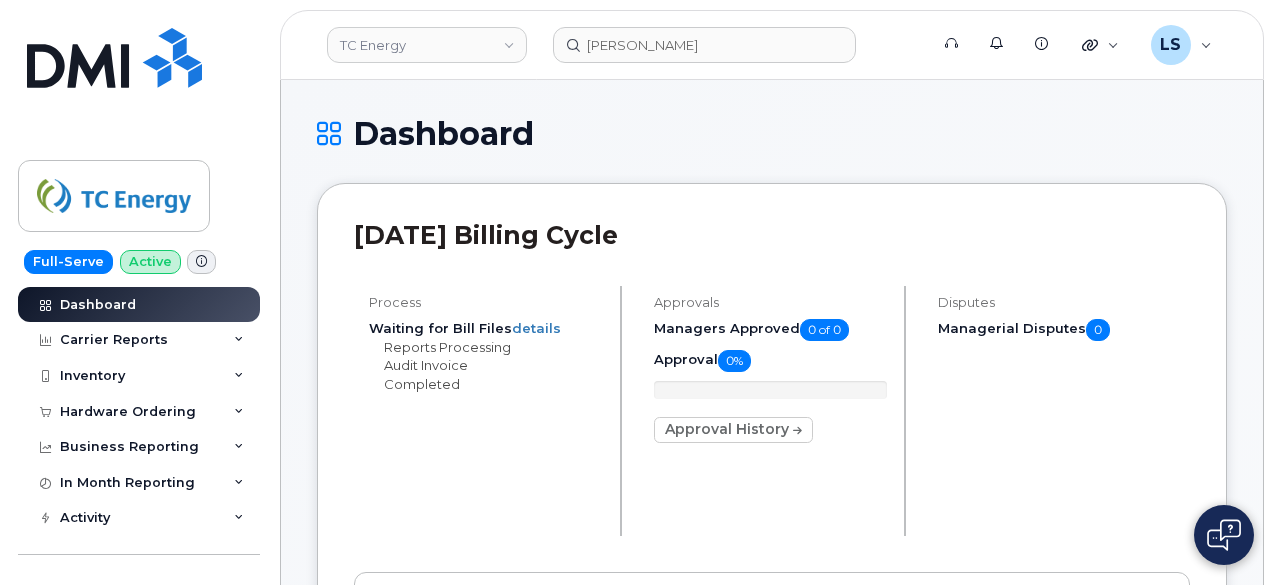 scroll, scrollTop: 305, scrollLeft: 0, axis: vertical 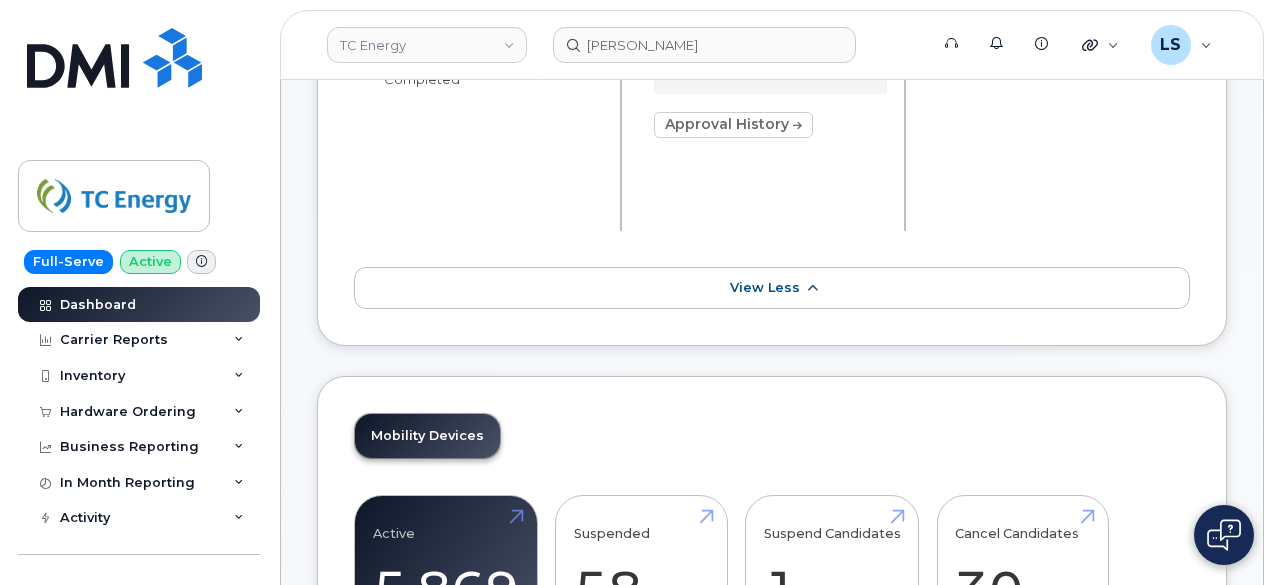 click on "View Less" 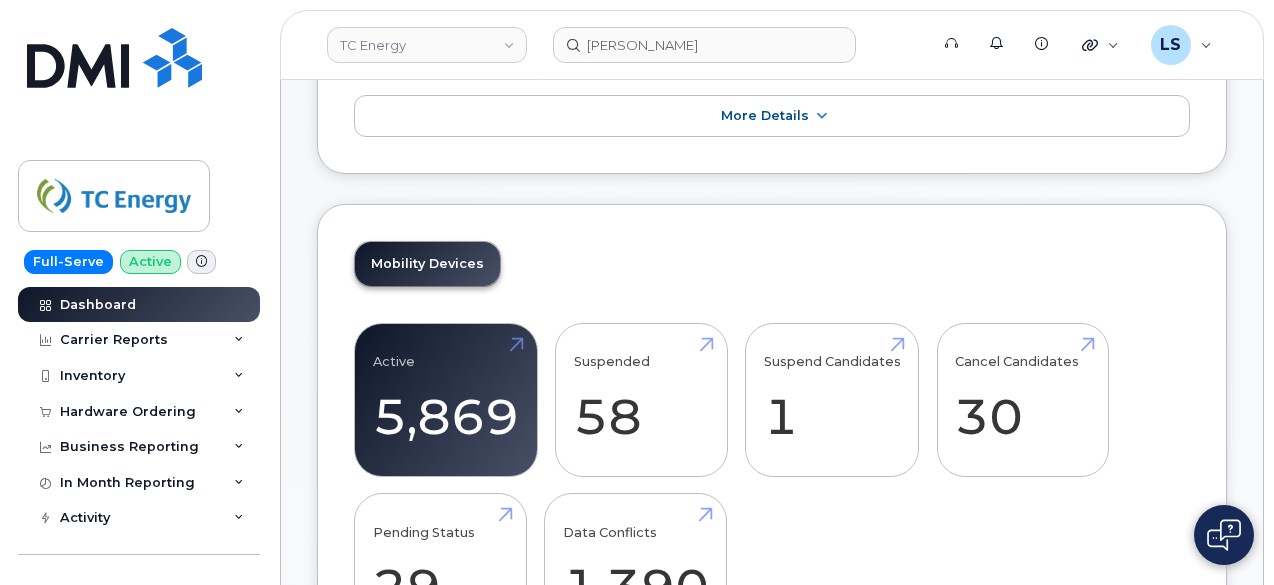 scroll, scrollTop: 0, scrollLeft: 0, axis: both 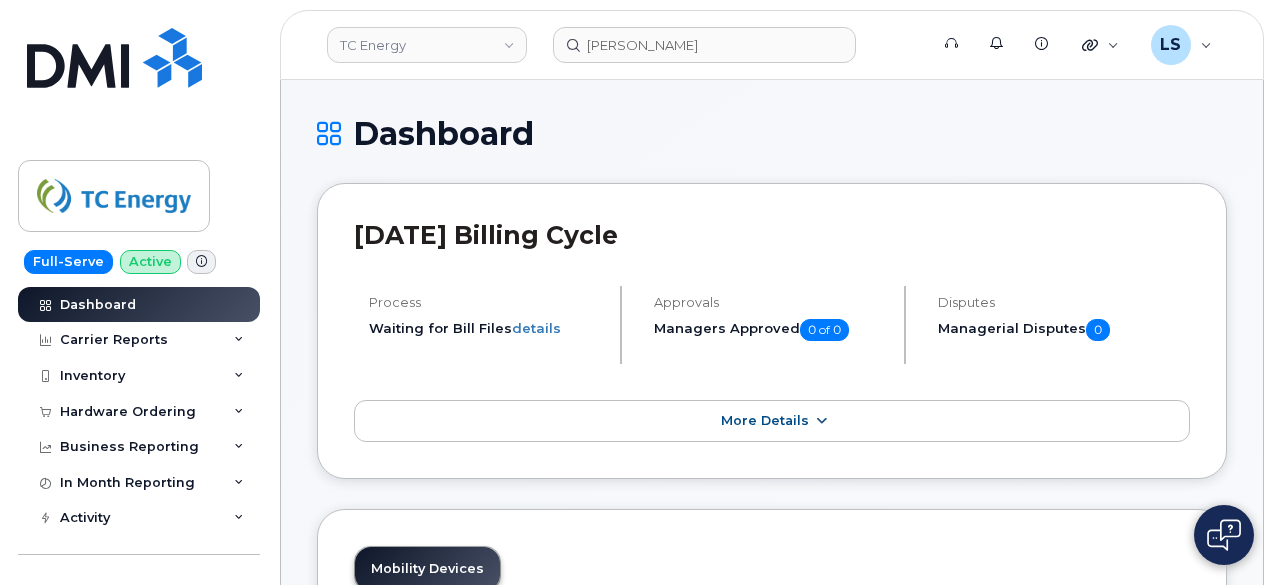 click on "More Details" 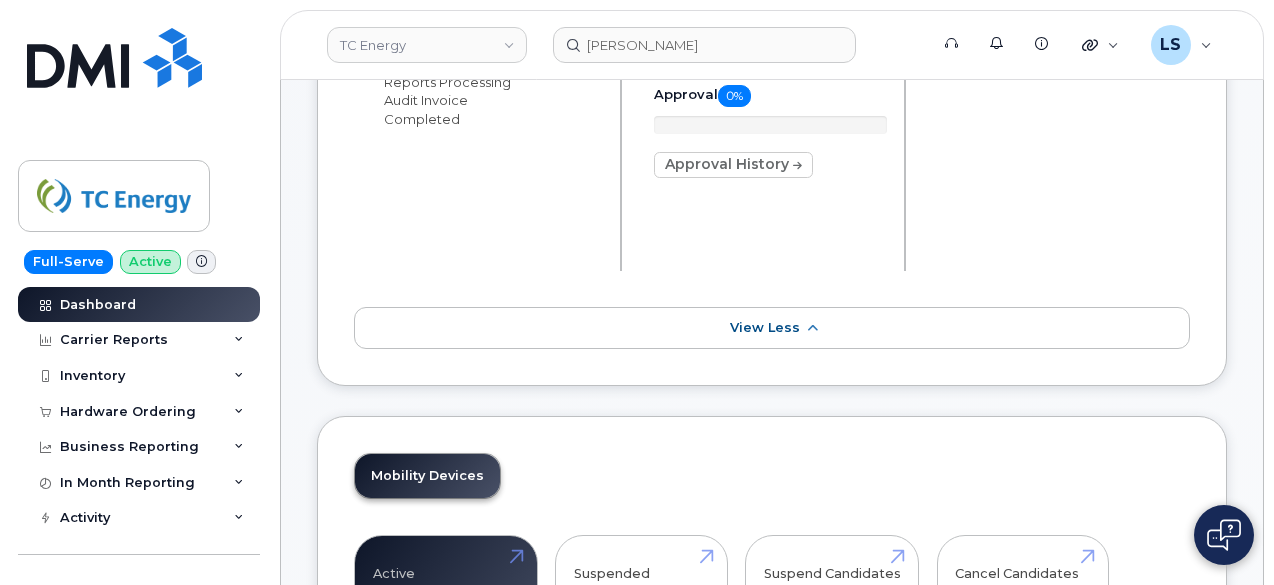 scroll, scrollTop: 274, scrollLeft: 0, axis: vertical 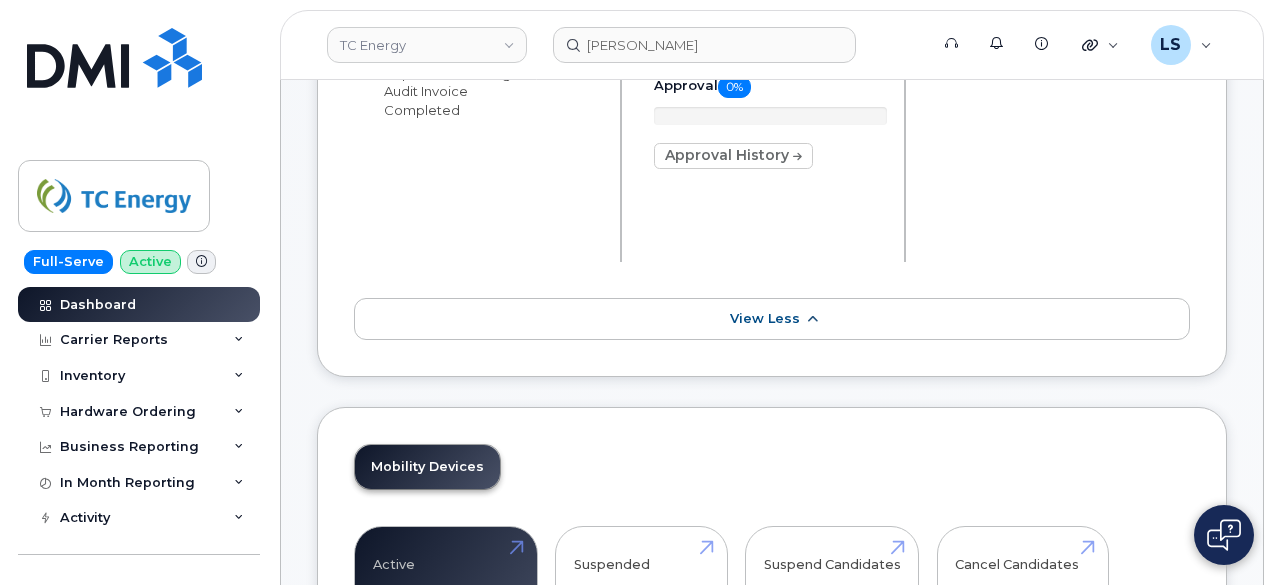click on "View Less" 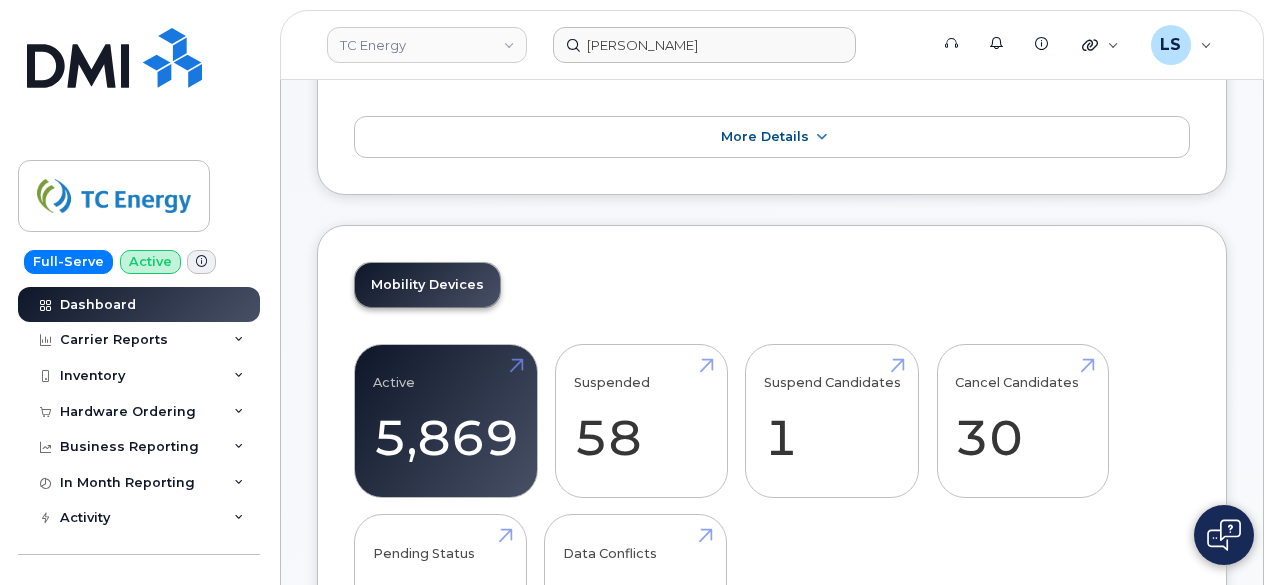 scroll, scrollTop: 252, scrollLeft: 0, axis: vertical 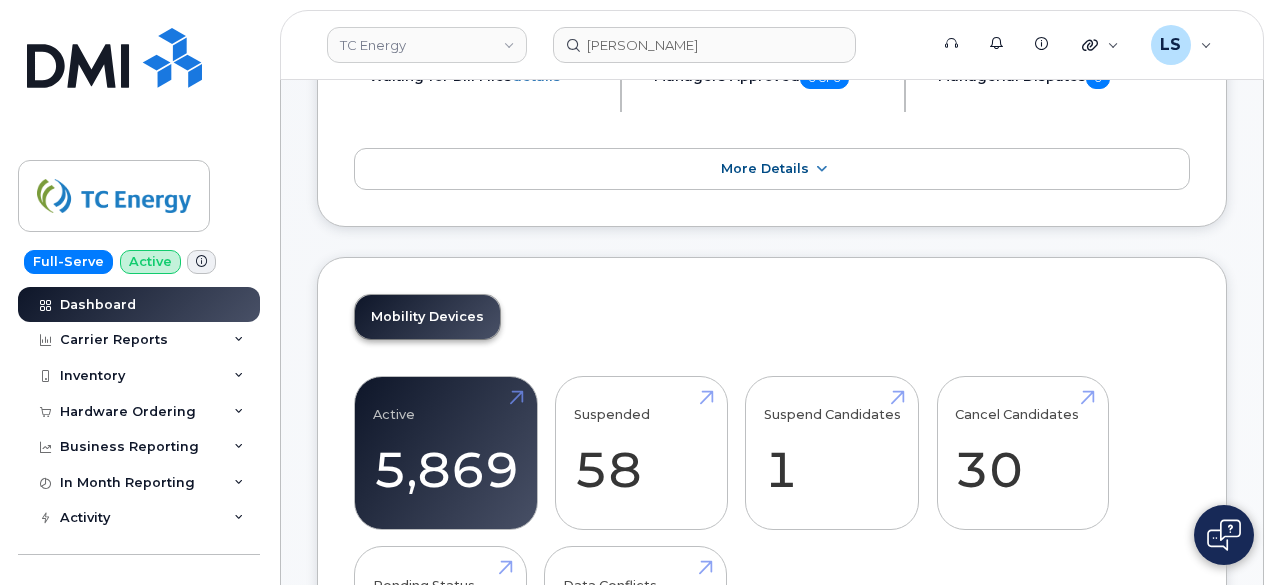 click on "July 2025 Billing Cycle Process  Waiting for Bill Files   details Approvals Managers Approved  0 of 0 Disputes Managerial Disputes  0 More Details
Mobility Devices
Active
5,869
-7%
Suspended
58
-22%
Suspend Candidates
1
Cancel Candidates
30
Pending Status
29
Data Conflicts
1,390
Mobility Charges
Compare To Last Year Zoom Out Charges -$200,000 -$600,000 -$400,000 -$200,000 $0 $200,000 $400,000 $600,000 $800,000 $1,000,000 1,000 -2,000 -1,000 0 1,000 2,000 3,000 4,000 5,000 6,000 7,000 8,000 18.2 TB -20,000,000,000,000.0 Bytes -10,000,000,000,000.0 Bytes 0 9.1 TB 18.2 TB 27.3 TB 36.4 TB 45.5 TB 54.6 TB Data Usage L Jul Aug Sep Oct Nov Dec Jan 2025 Feb Mar Apr May Jun Jul Aug Rate Plan Roaming Data Cancellation Hardware Features GST HST PST QST Credits Data Usage Lines Count 100%
July 2025 $5,572.00 -99% Business Accounts 0503123158 546700659" 